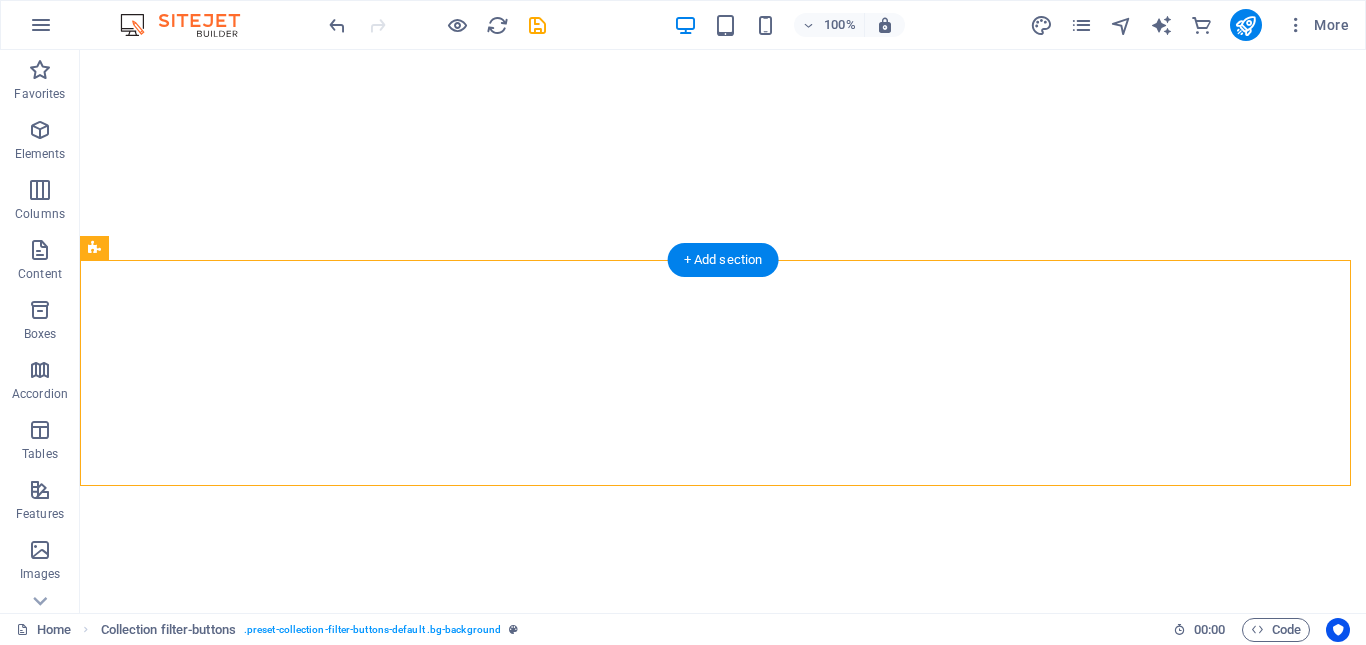 scroll, scrollTop: 0, scrollLeft: 0, axis: both 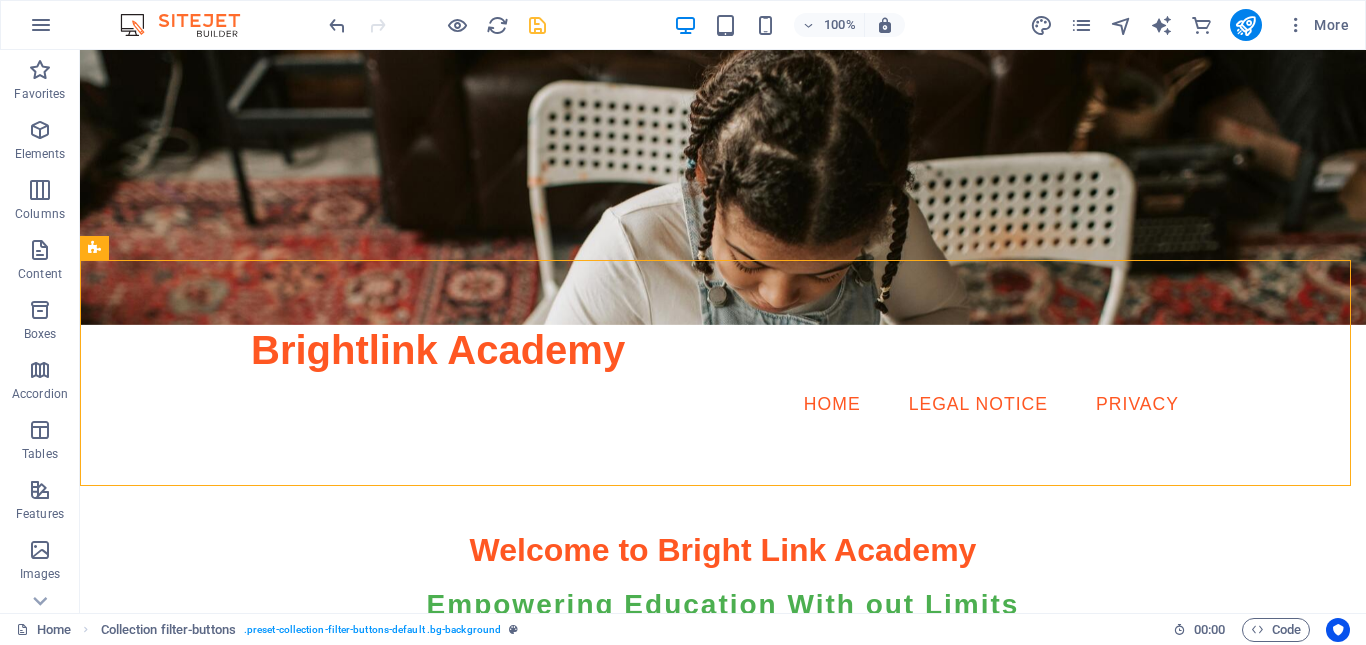 drag, startPoint x: 483, startPoint y: 26, endPoint x: 536, endPoint y: 27, distance: 53.009434 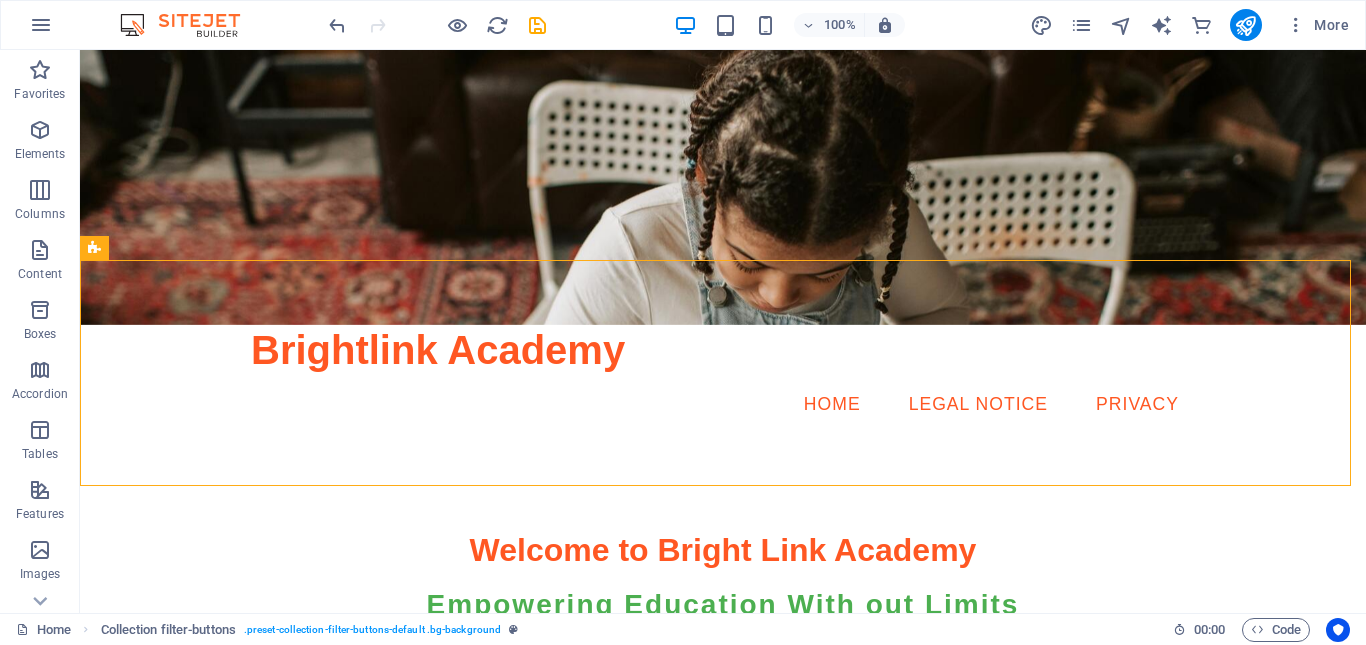 click at bounding box center [537, 25] 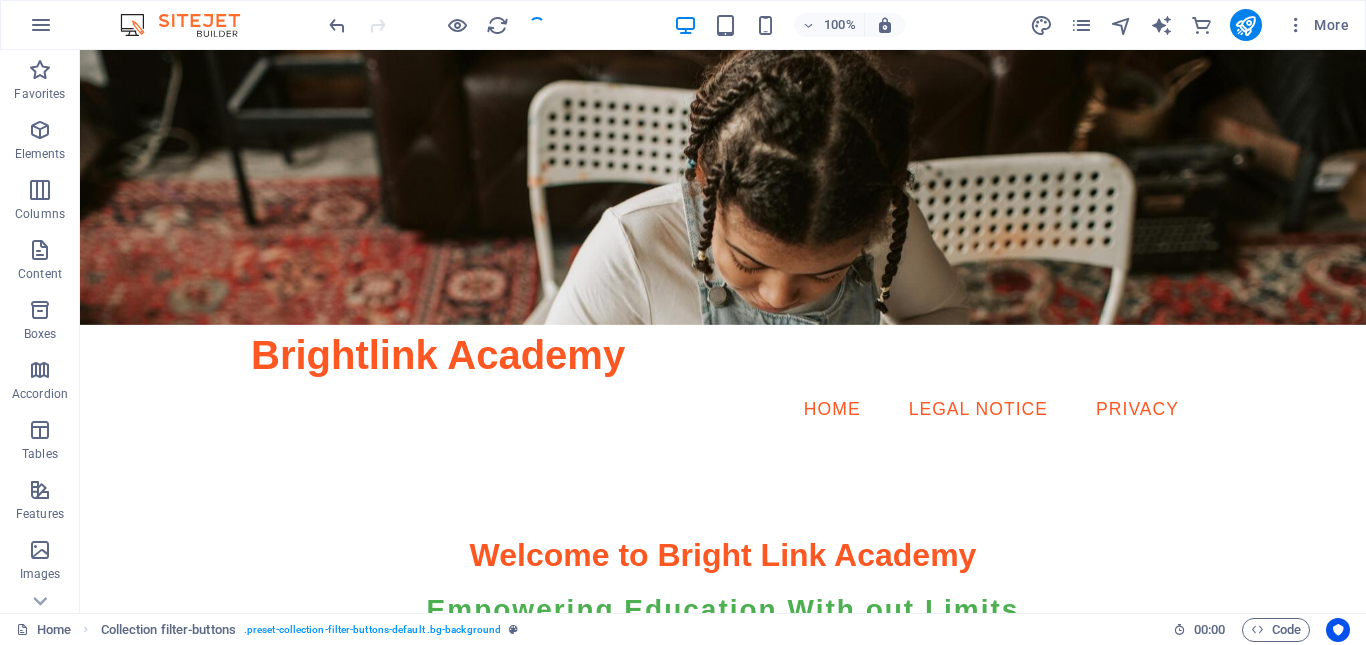 scroll, scrollTop: 288, scrollLeft: 0, axis: vertical 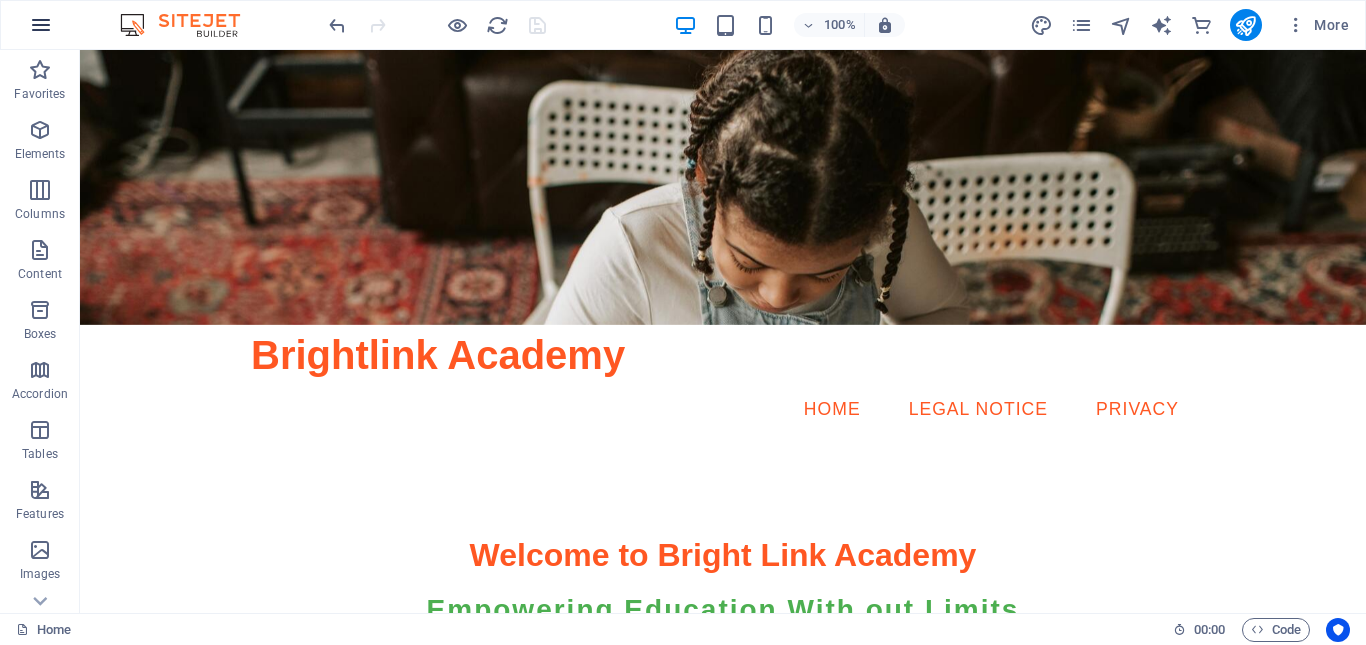 click at bounding box center [41, 25] 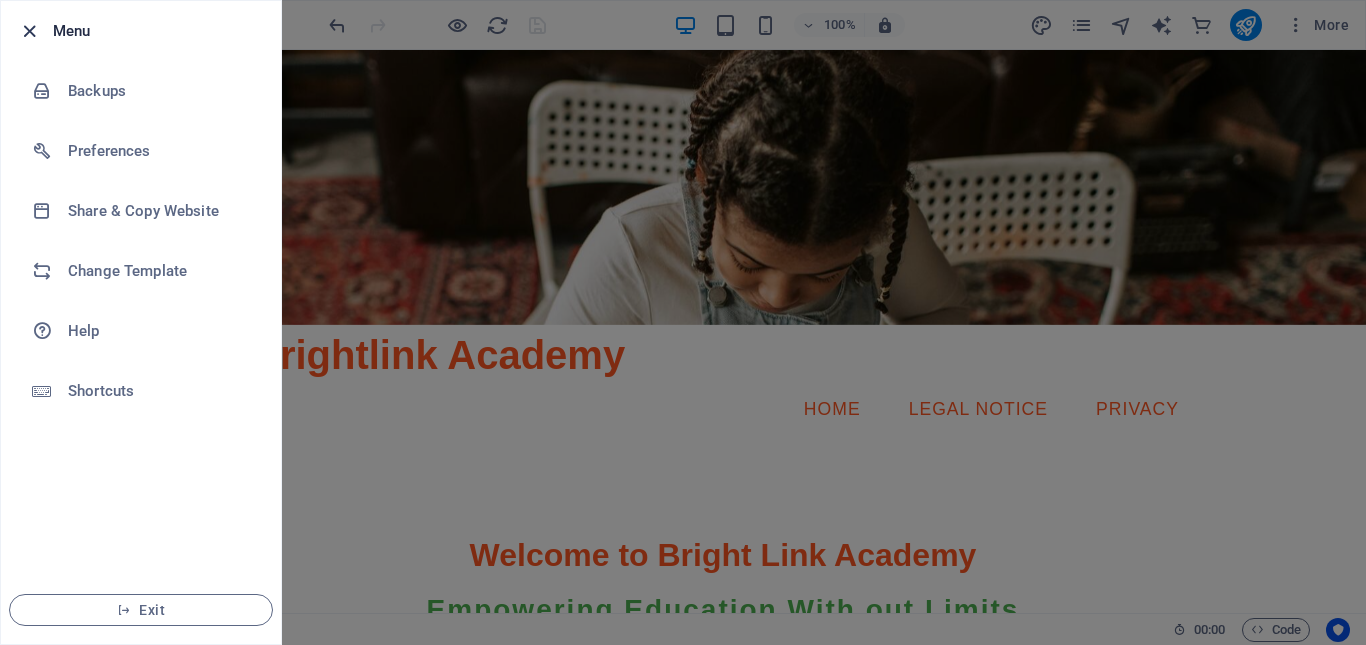 click at bounding box center (29, 31) 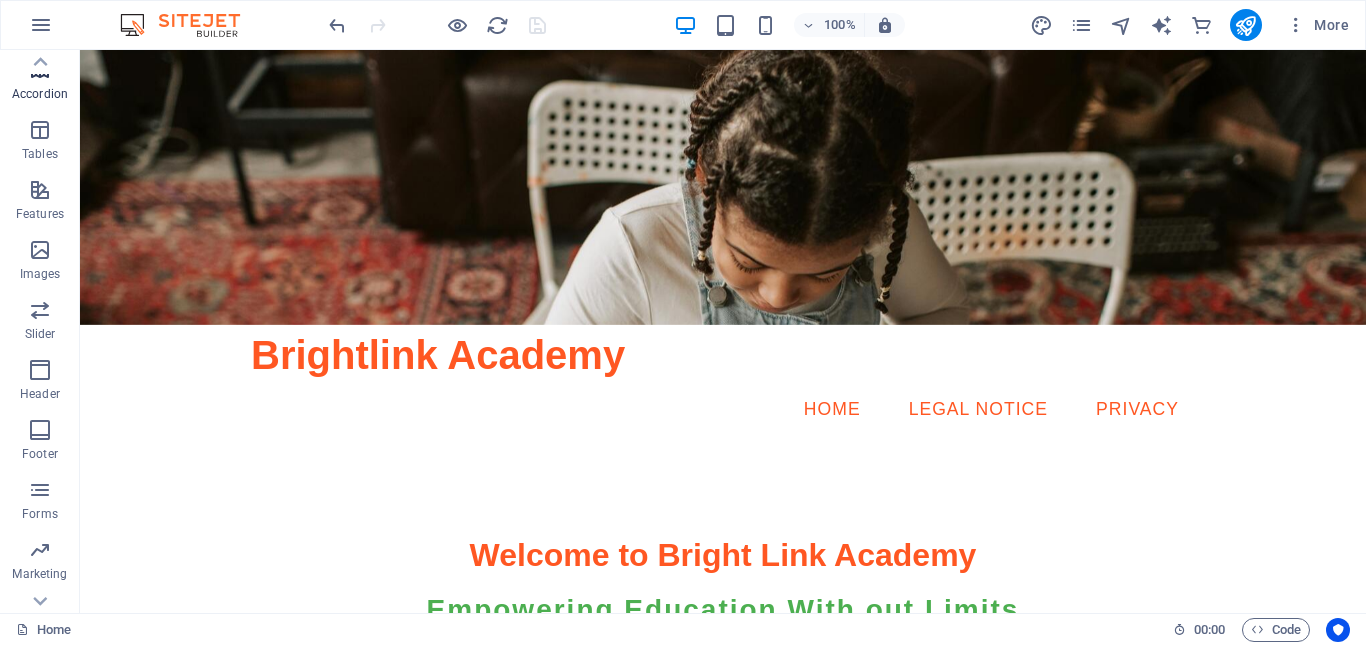 scroll, scrollTop: 397, scrollLeft: 0, axis: vertical 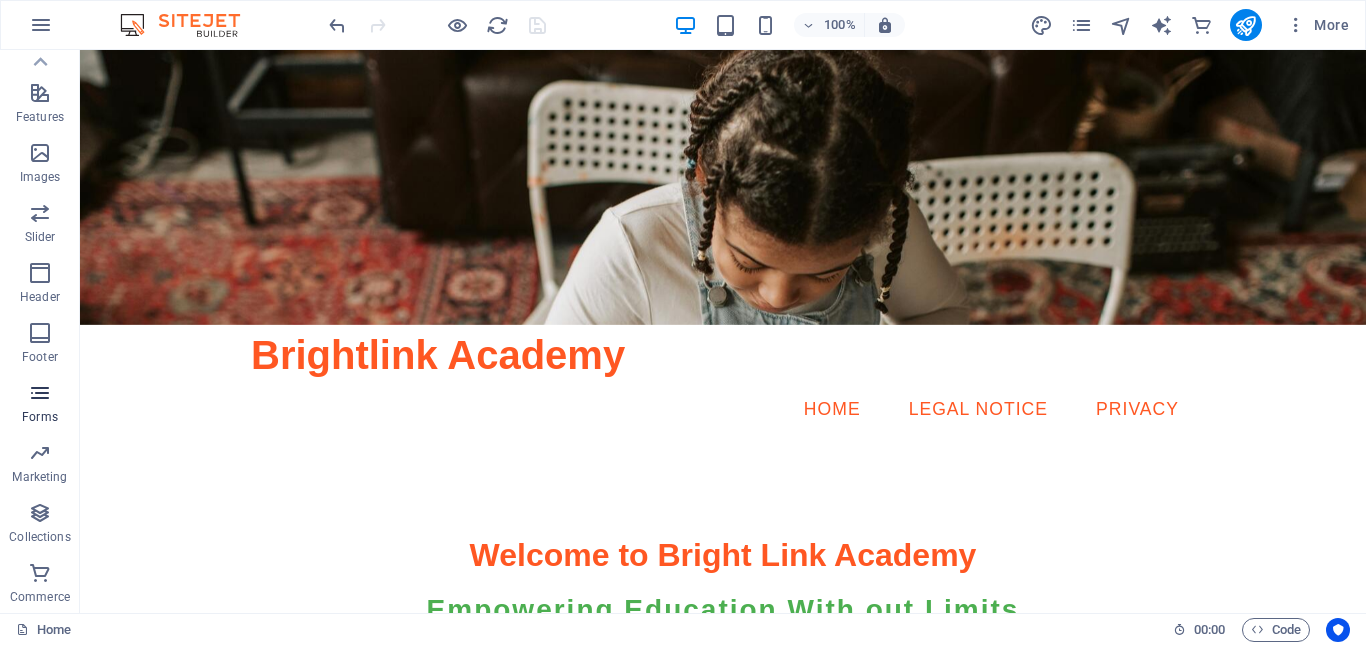 click at bounding box center (40, 393) 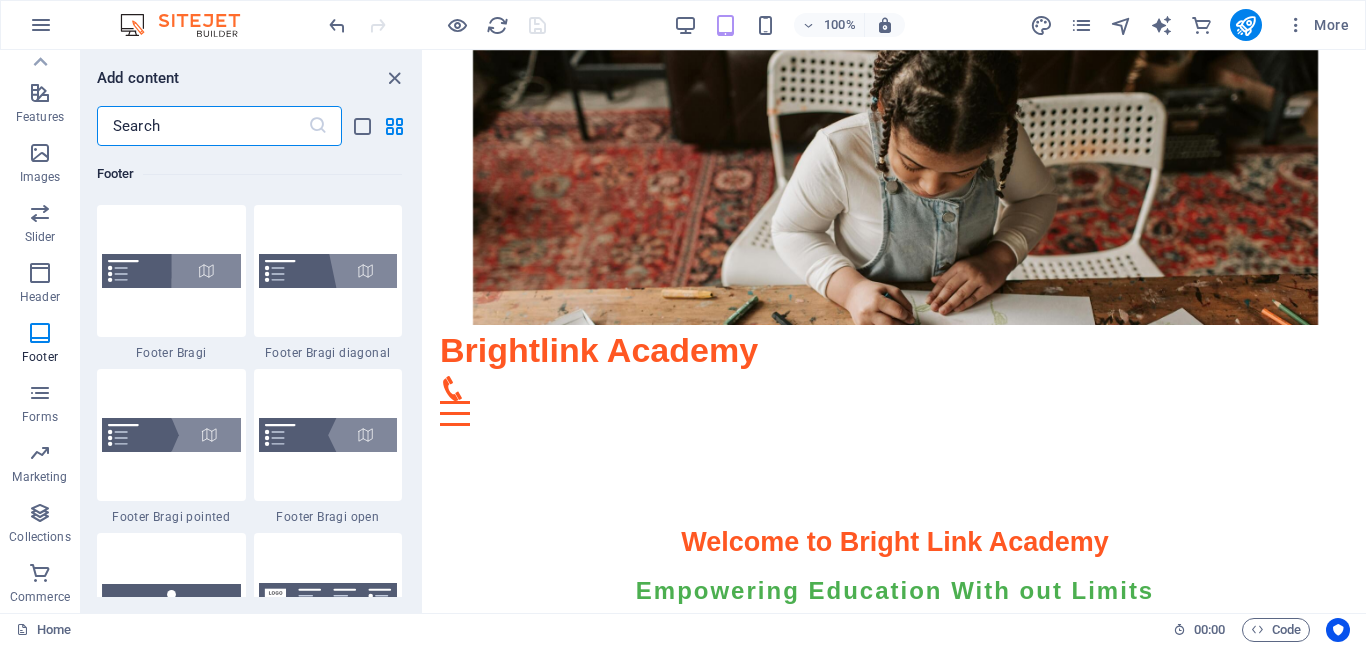 scroll, scrollTop: 13700, scrollLeft: 0, axis: vertical 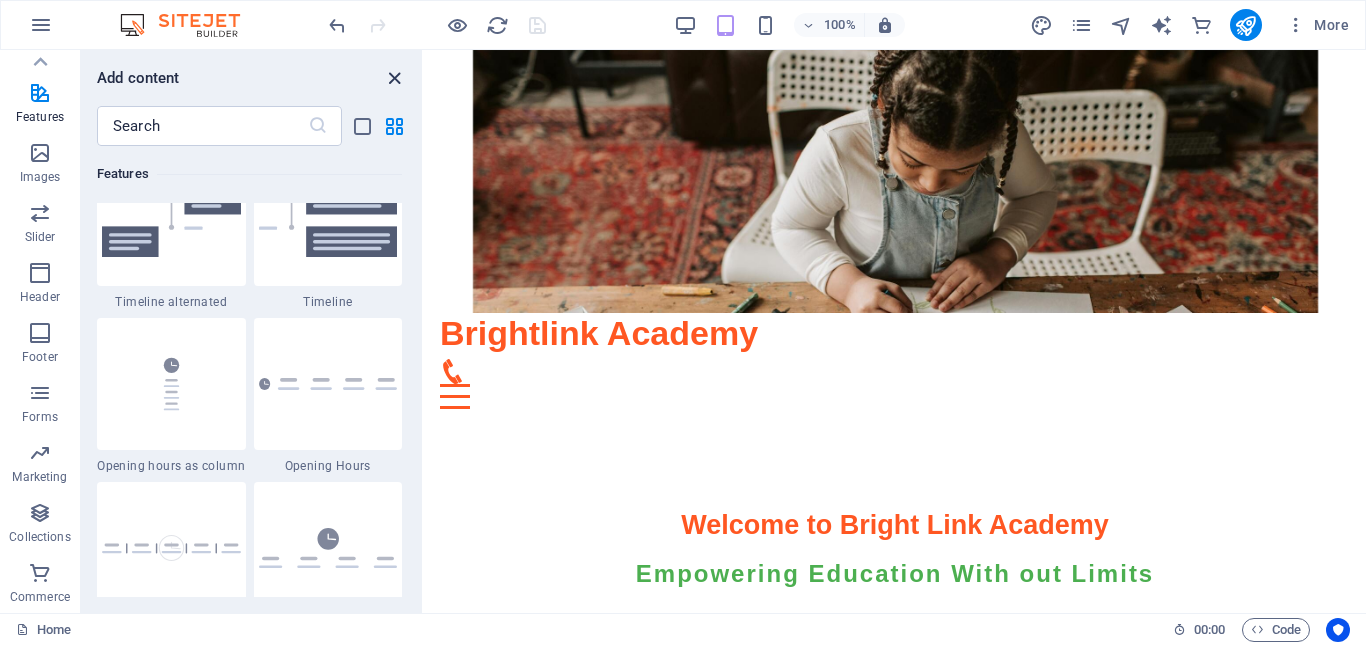 click at bounding box center [394, 78] 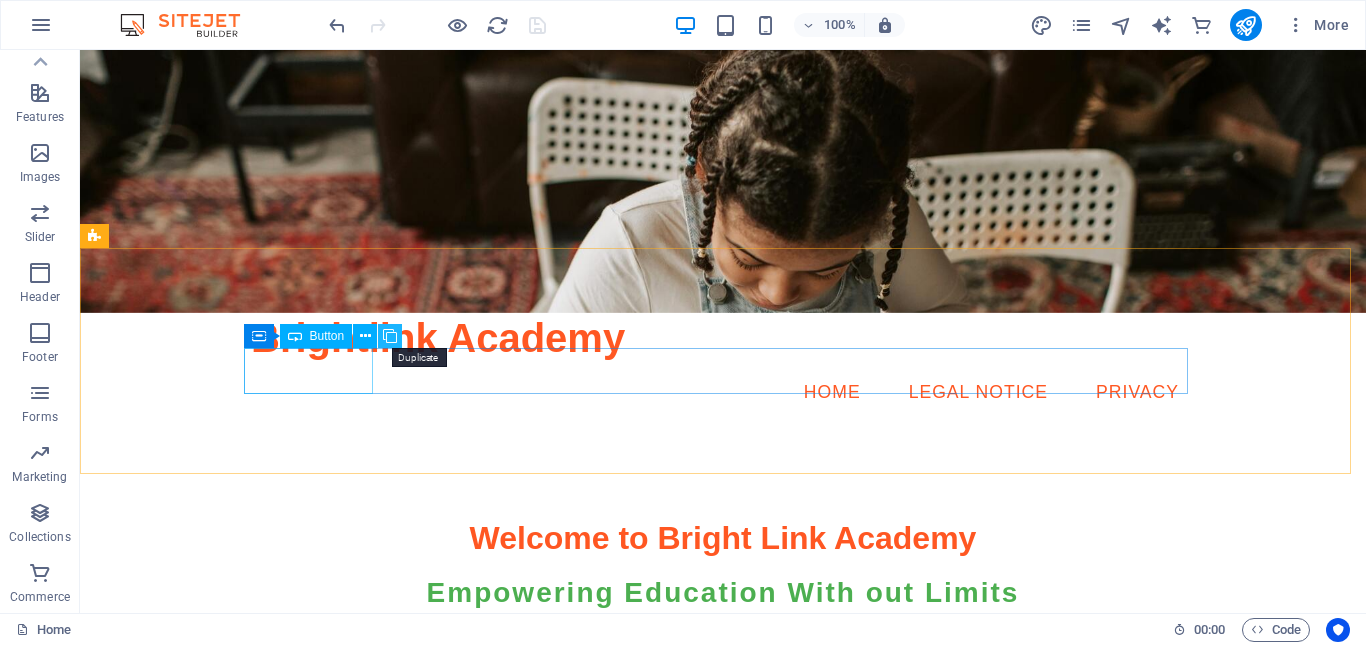 click at bounding box center (390, 336) 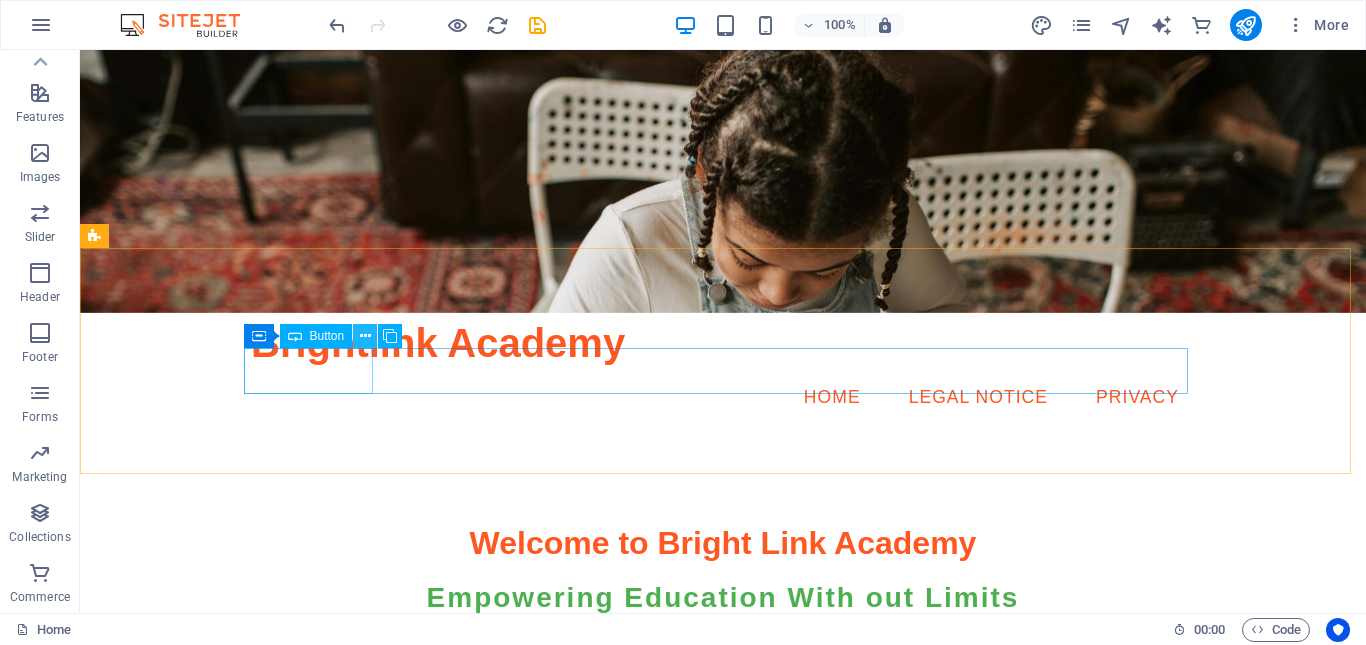 click at bounding box center (365, 336) 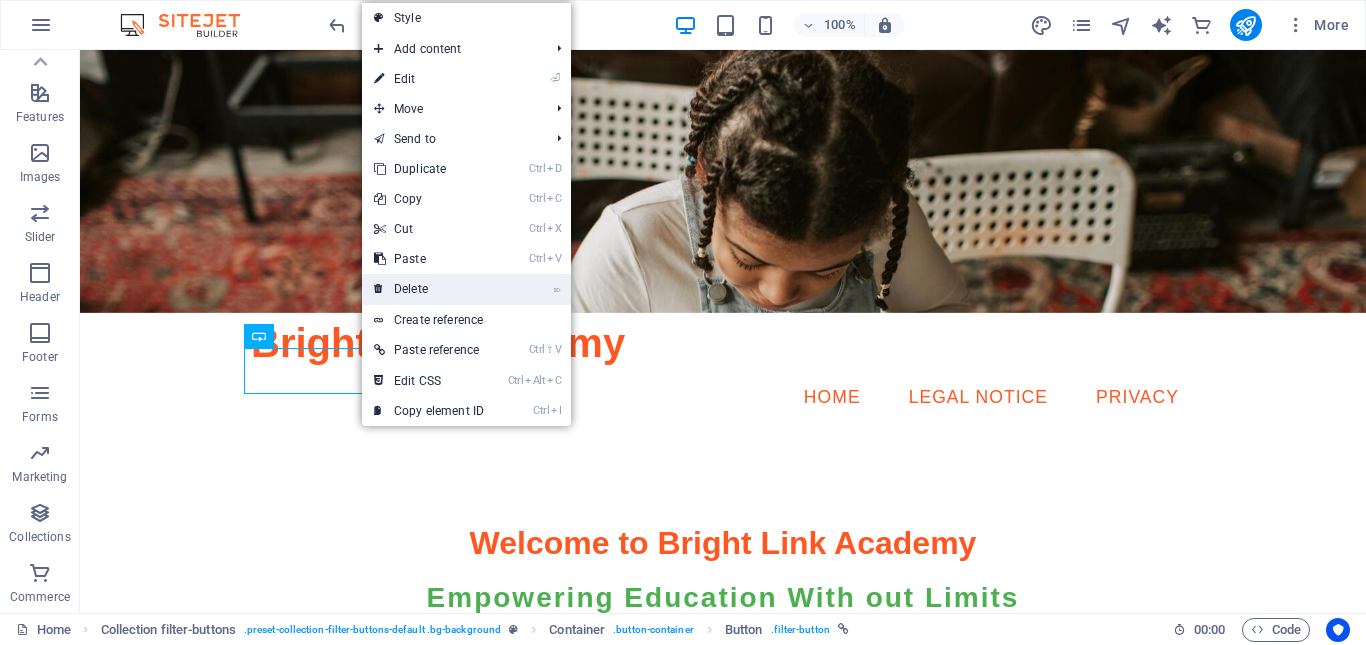 click on "⌦  Delete" at bounding box center (429, 289) 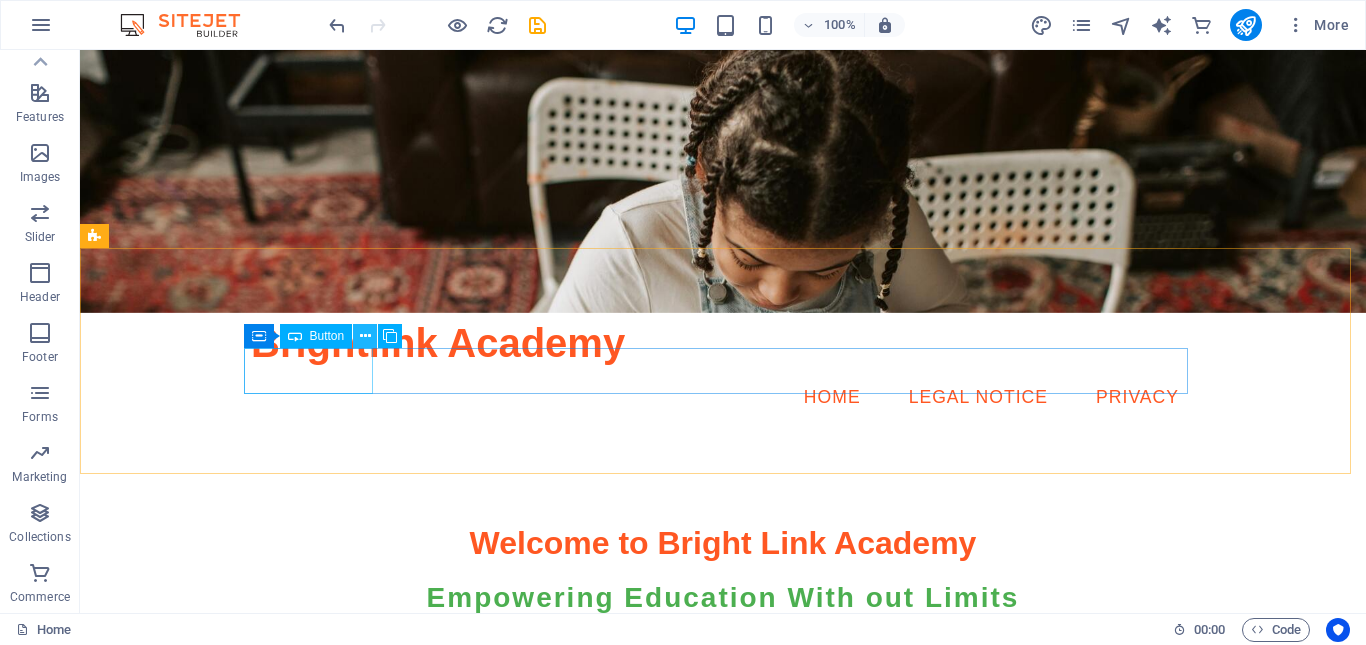 click at bounding box center [365, 336] 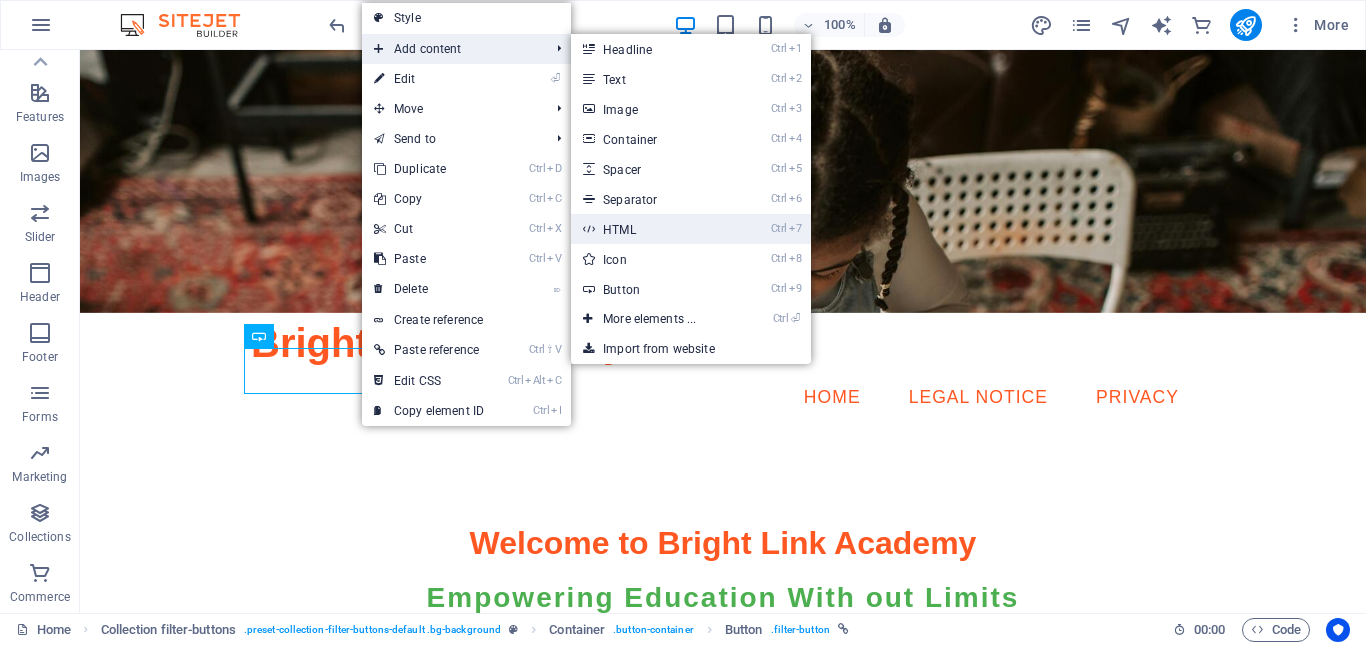 click on "Ctrl 7  HTML" at bounding box center [653, 229] 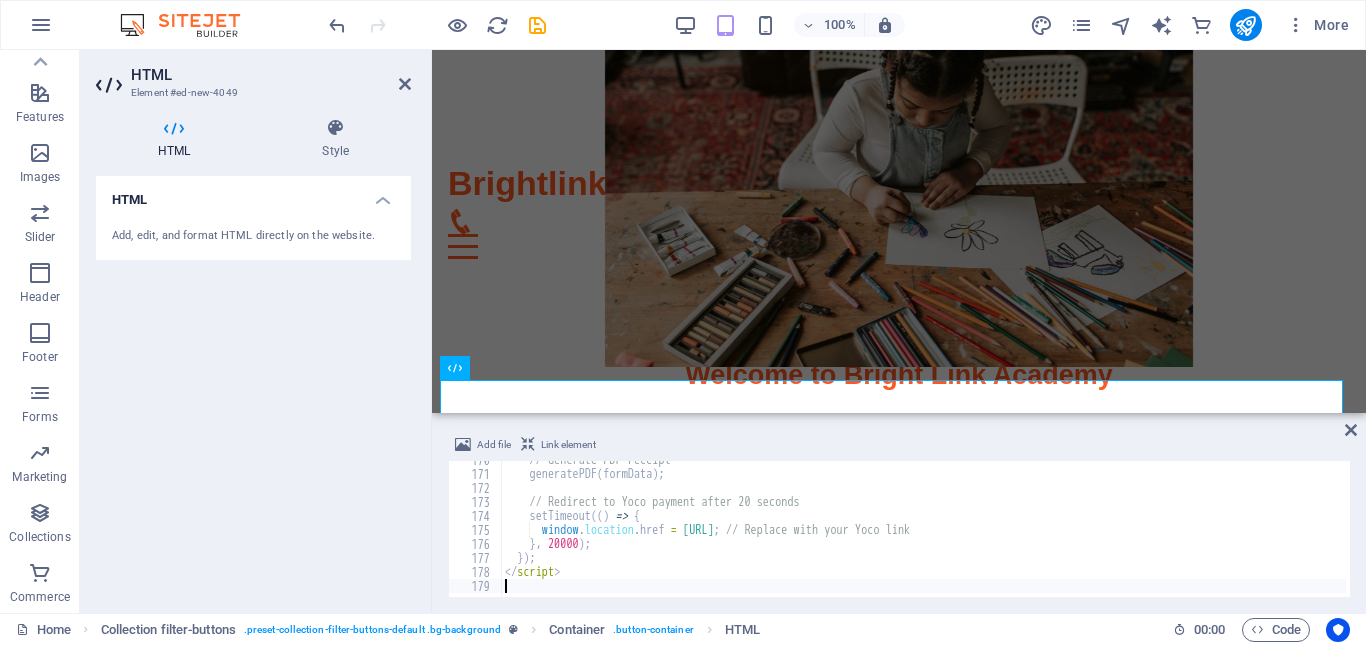 scroll, scrollTop: 2374, scrollLeft: 0, axis: vertical 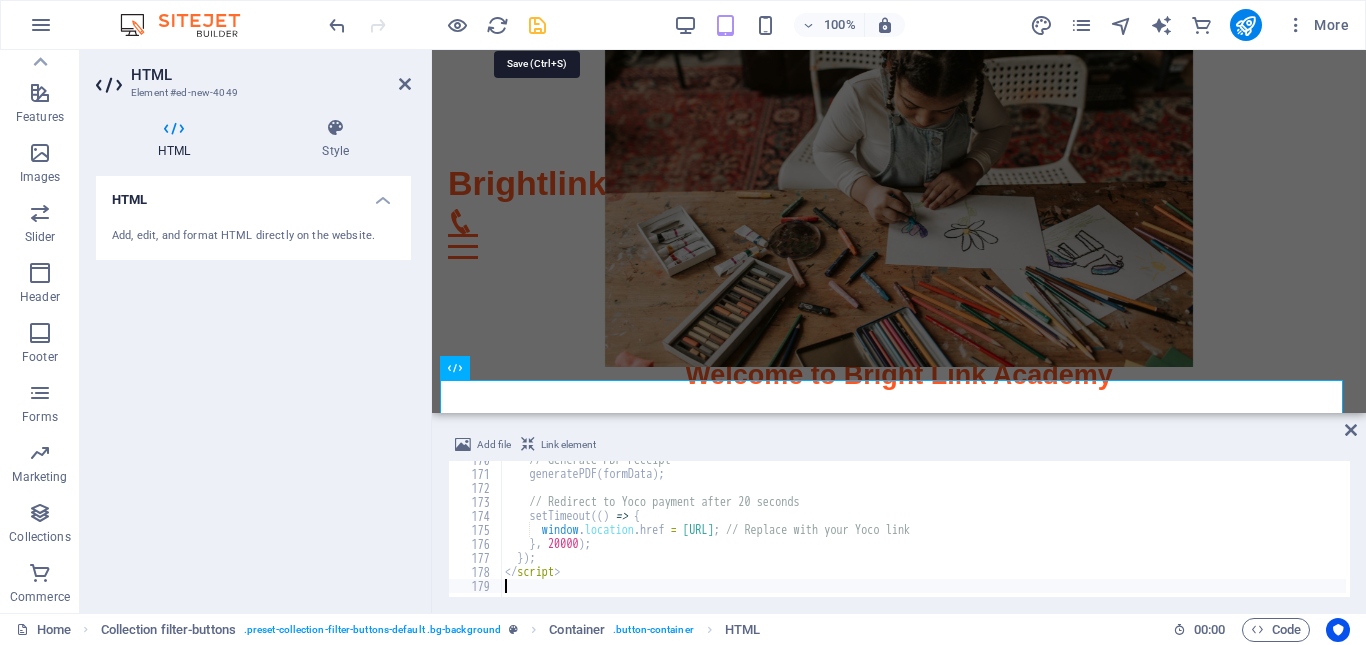 click at bounding box center [537, 25] 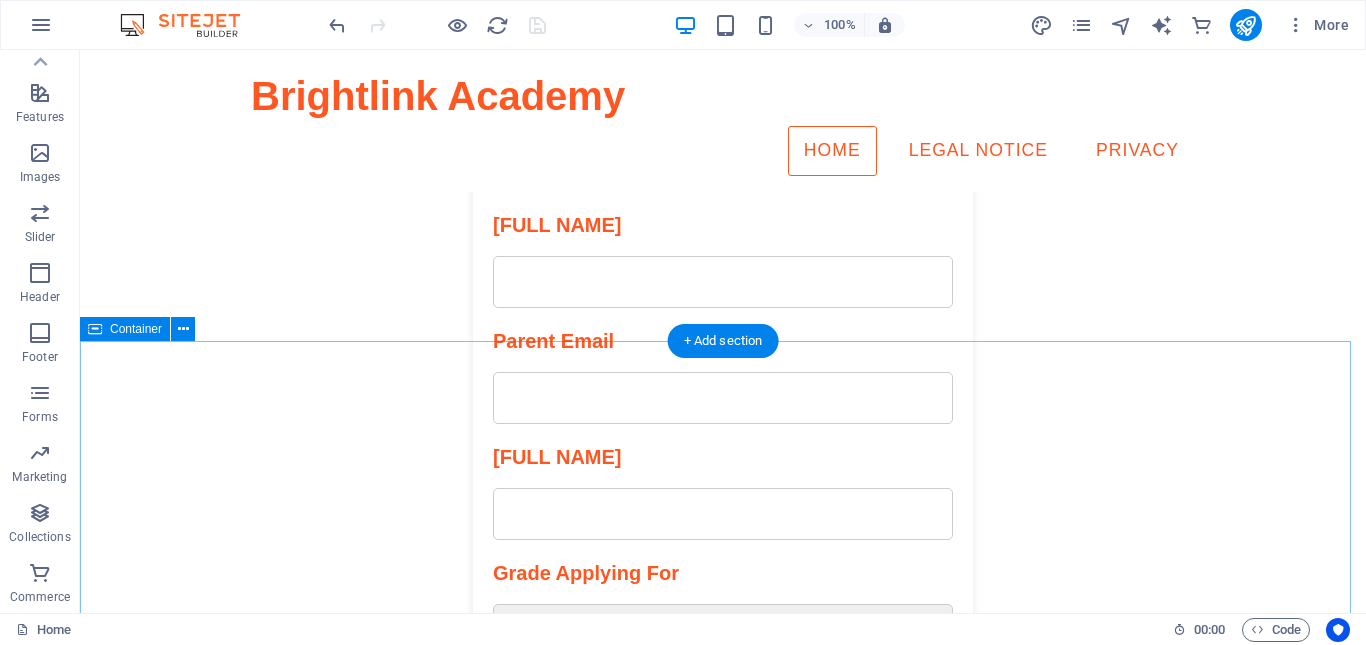 scroll, scrollTop: 1200, scrollLeft: 0, axis: vertical 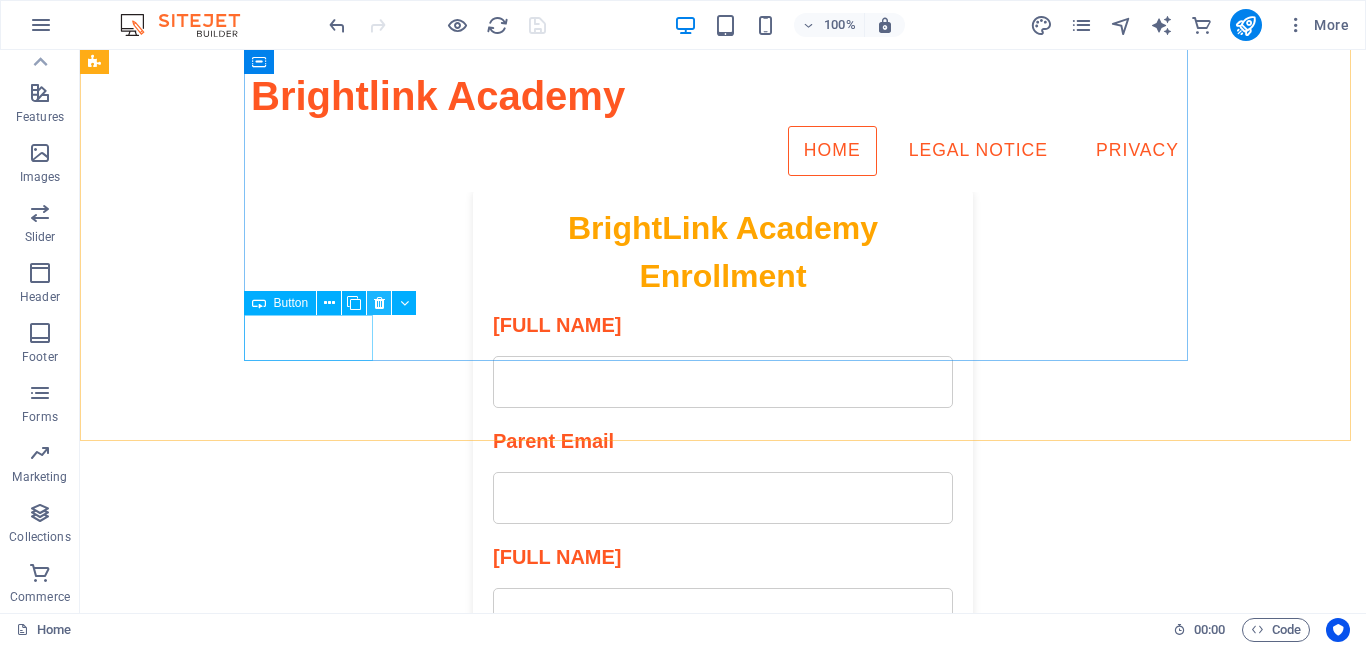 click at bounding box center [379, 303] 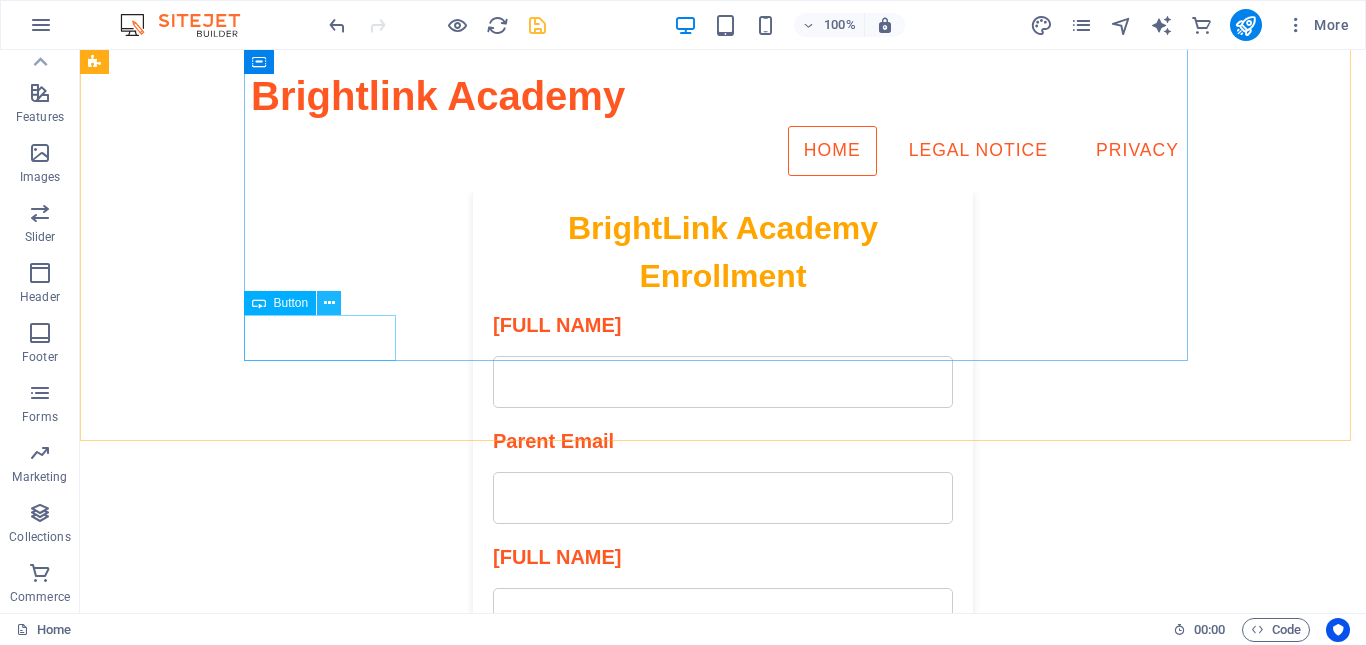 click at bounding box center (329, 303) 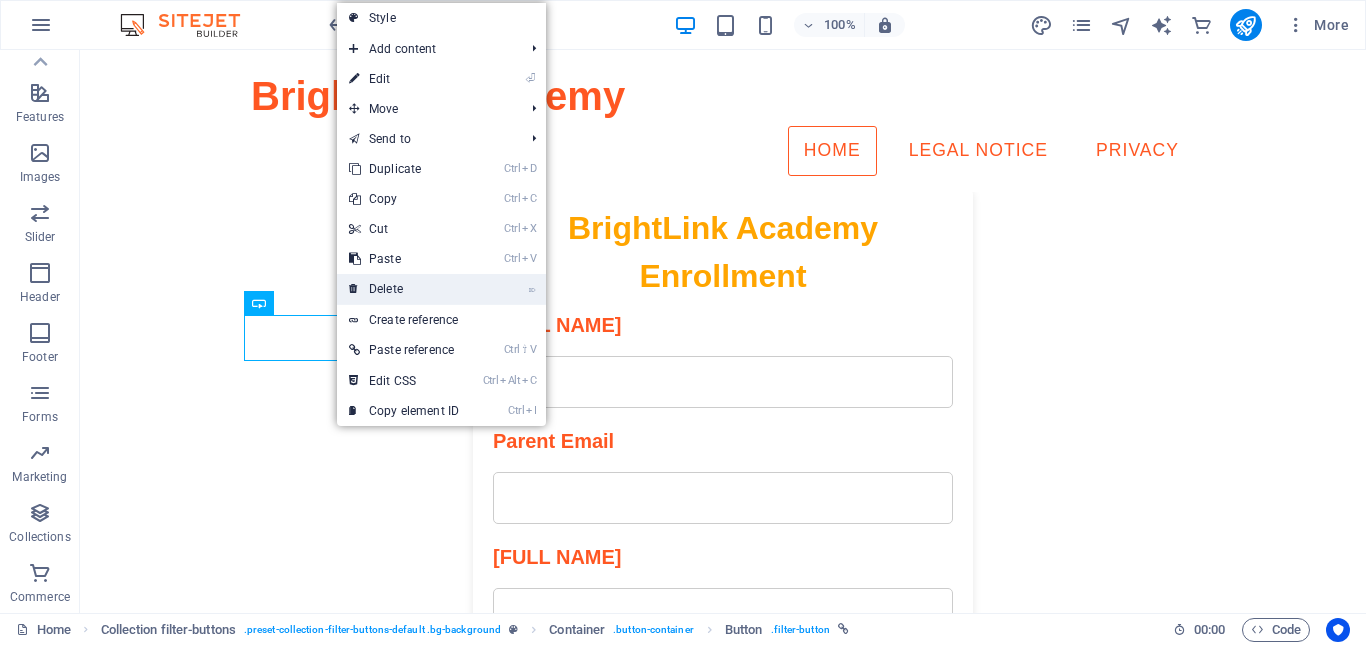 click on "⌦  Delete" at bounding box center (404, 289) 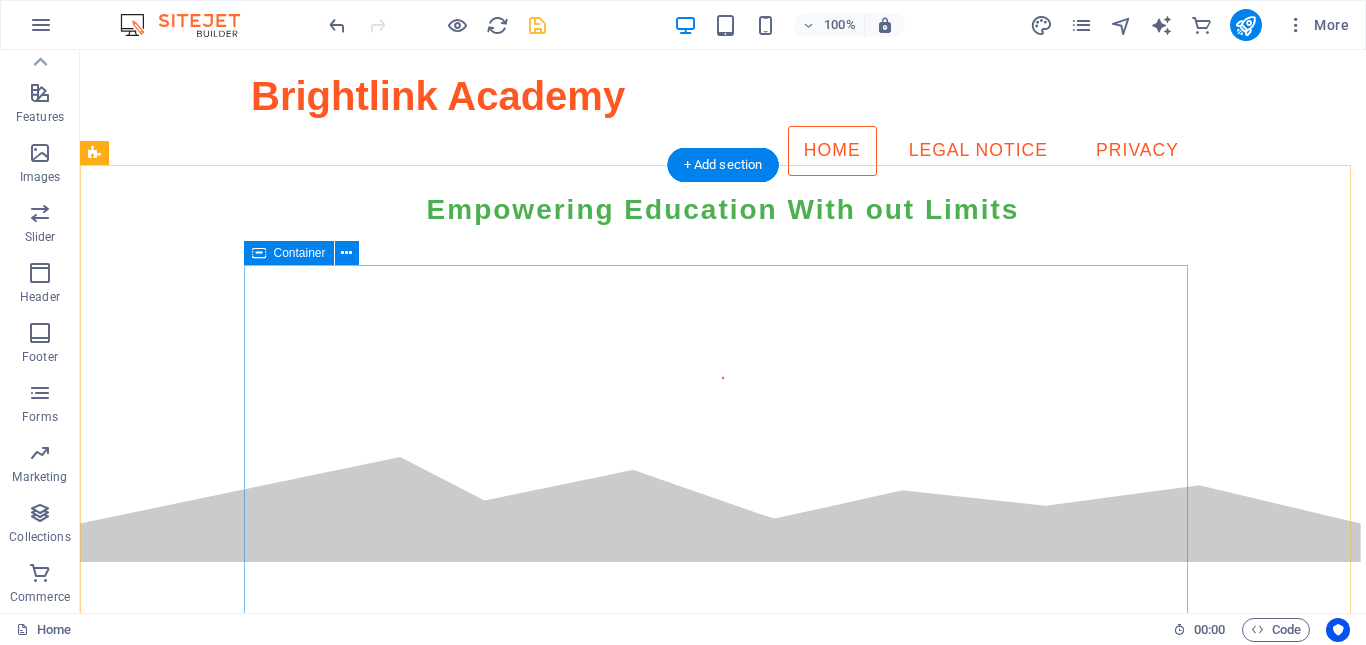 scroll, scrollTop: 238, scrollLeft: 0, axis: vertical 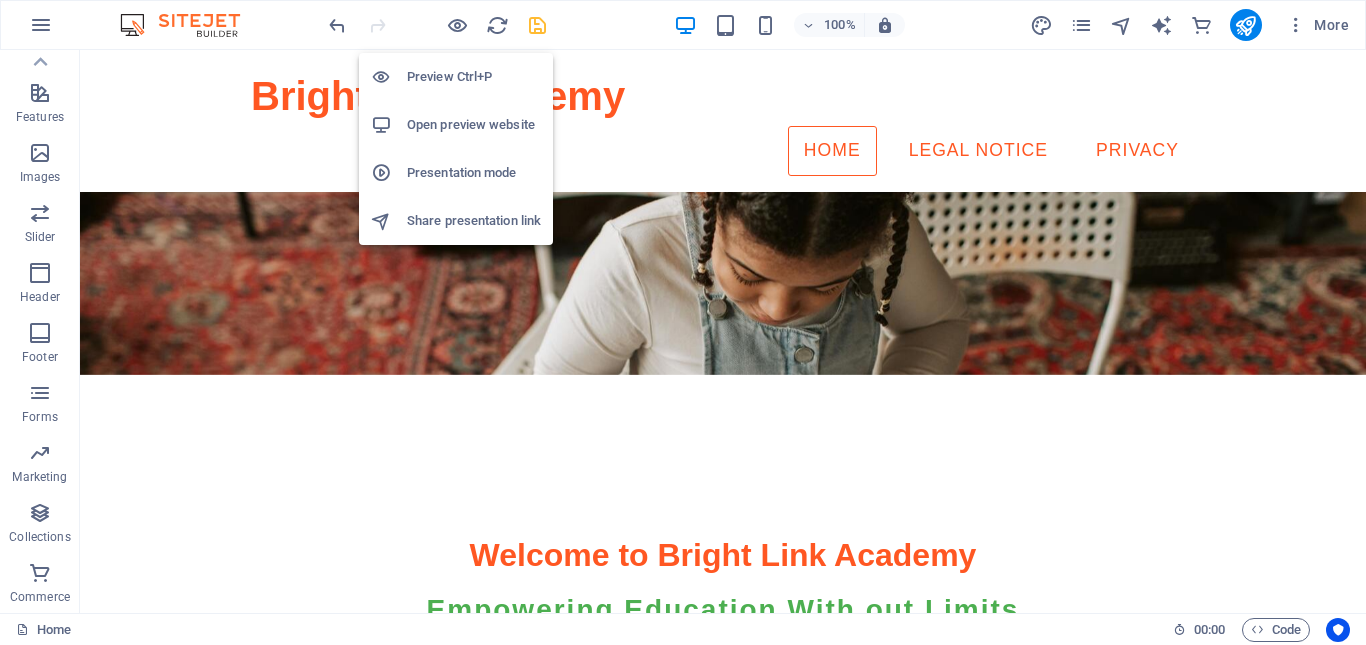 click on "Open preview website" at bounding box center (474, 125) 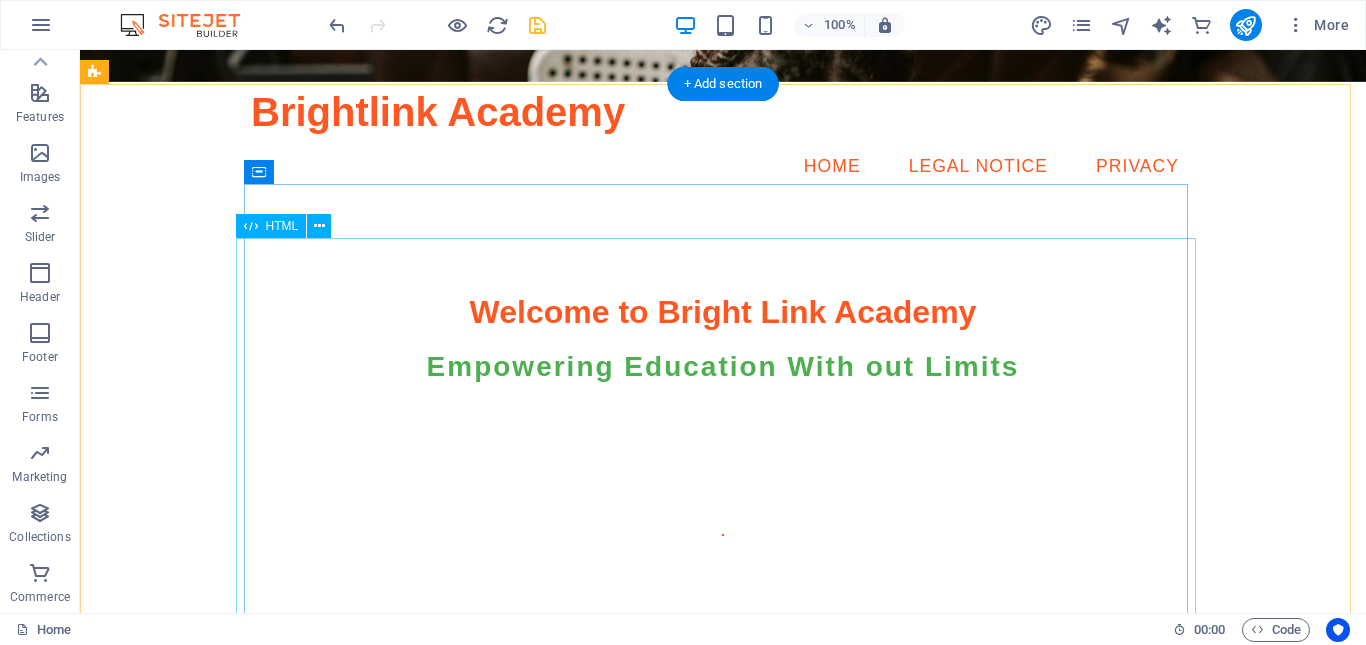 scroll, scrollTop: 538, scrollLeft: 0, axis: vertical 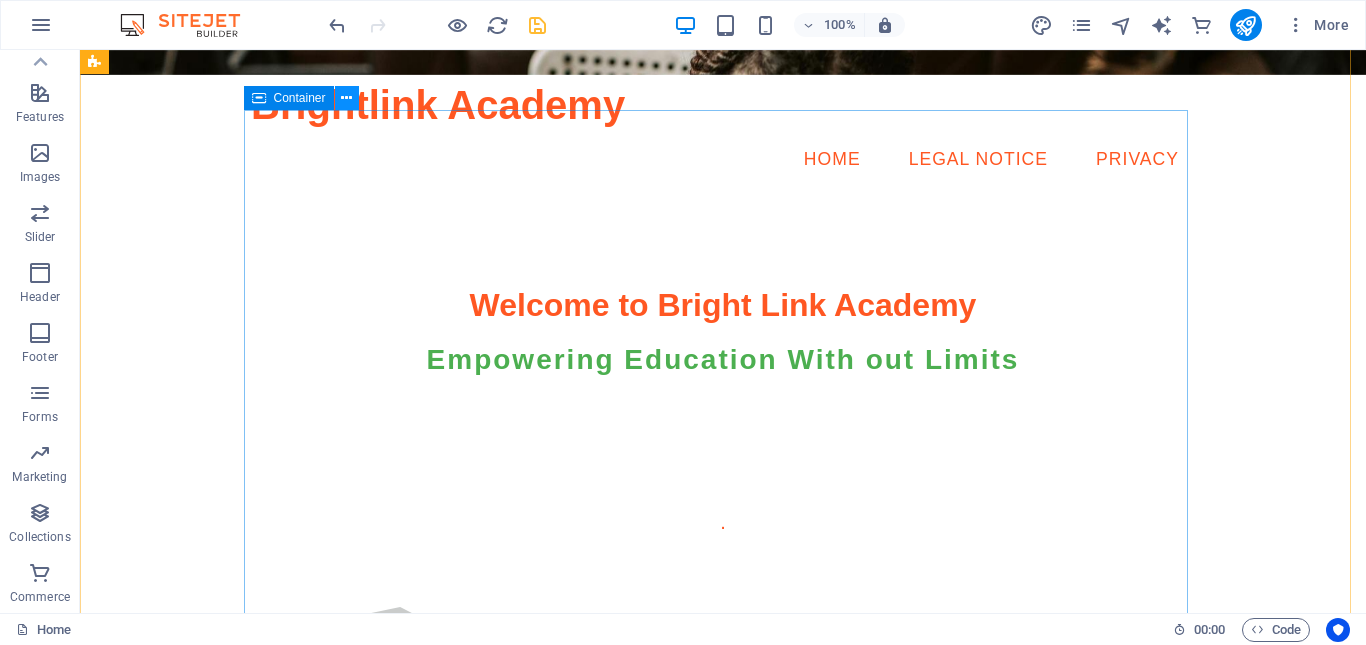 click at bounding box center [346, 98] 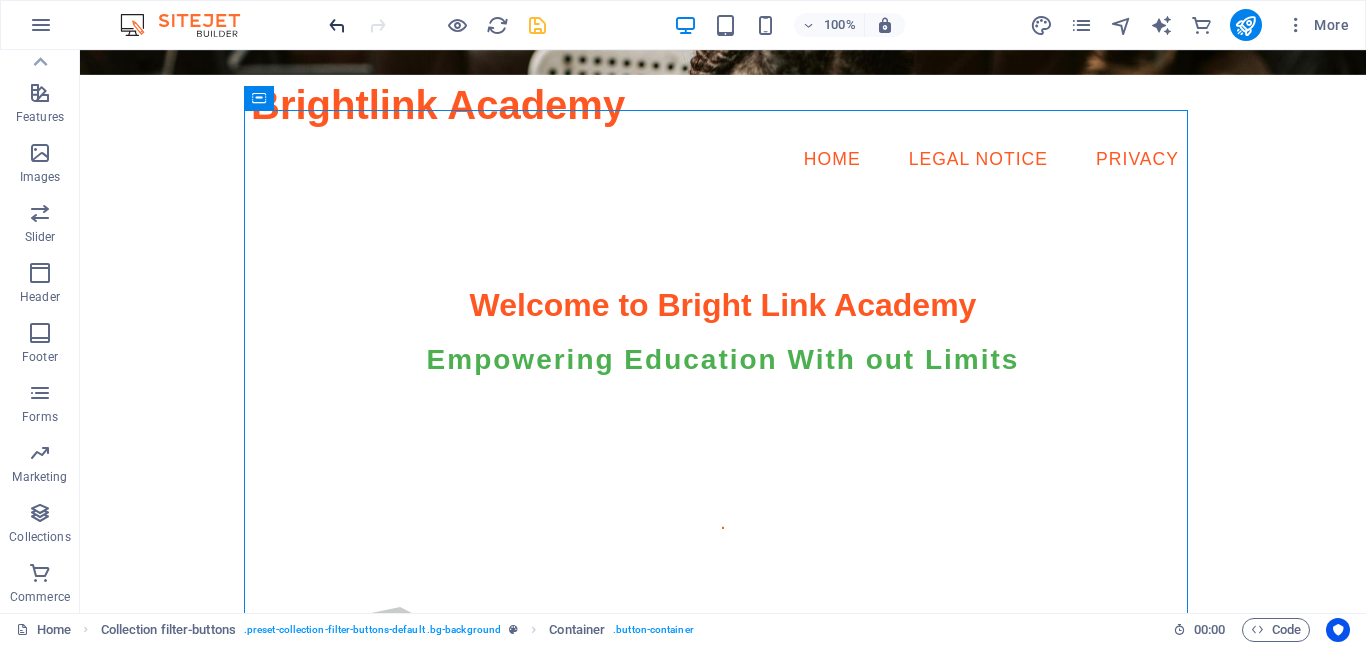 click at bounding box center (337, 25) 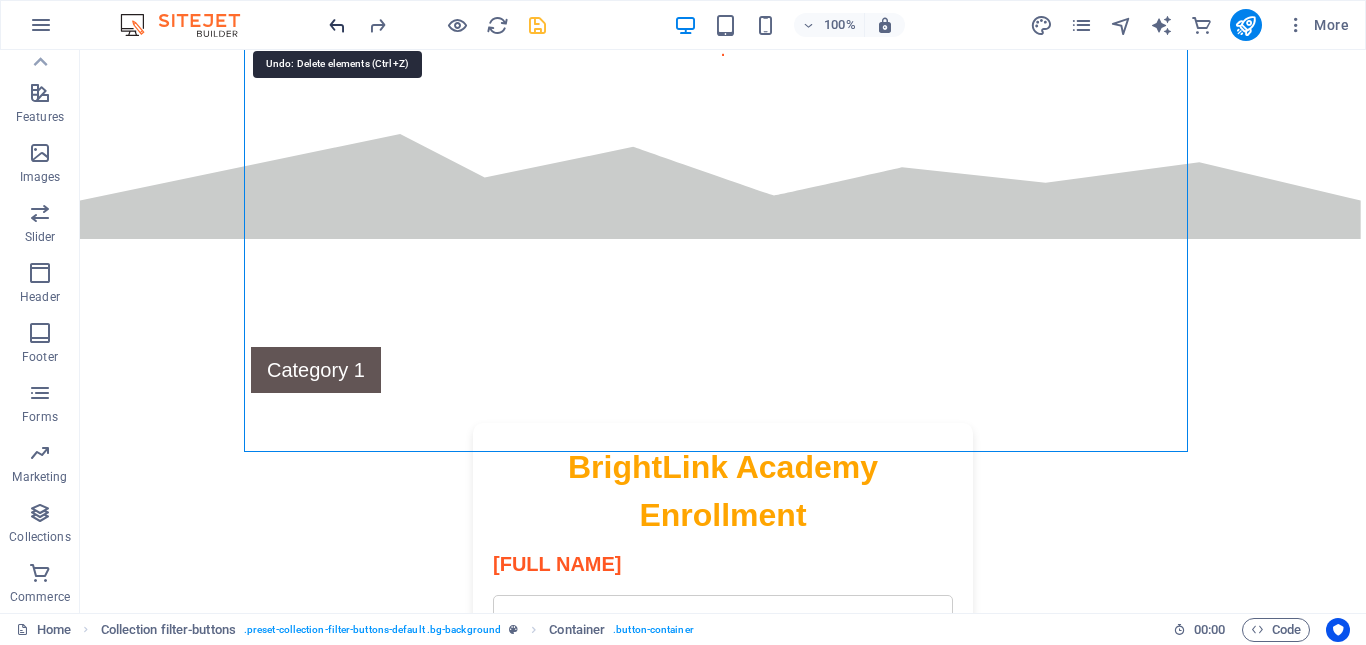 scroll, scrollTop: 1207, scrollLeft: 0, axis: vertical 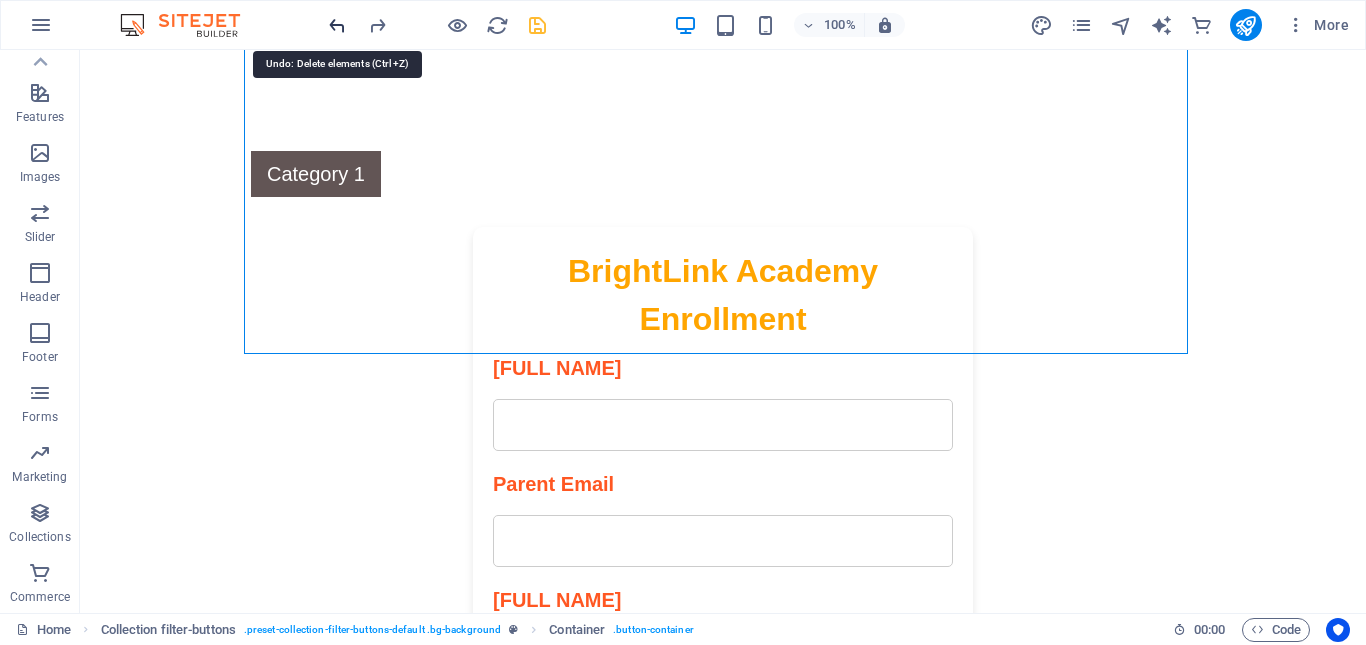 click at bounding box center [337, 25] 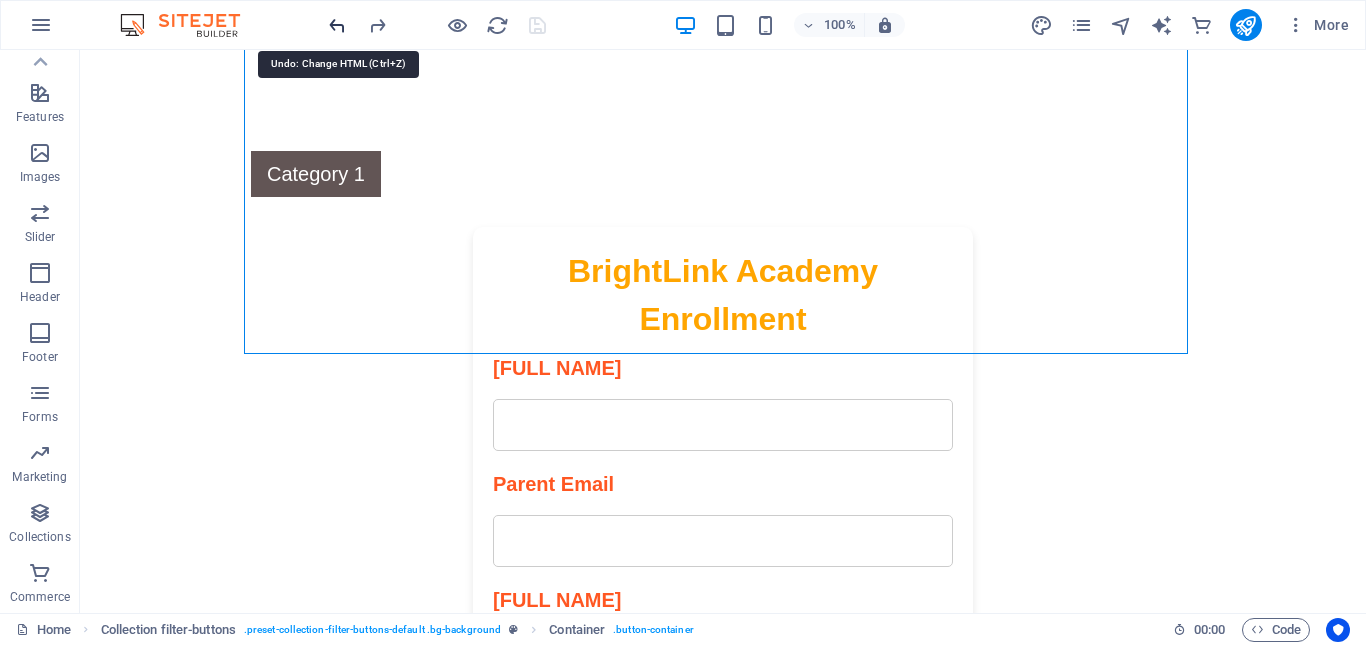 click at bounding box center (337, 25) 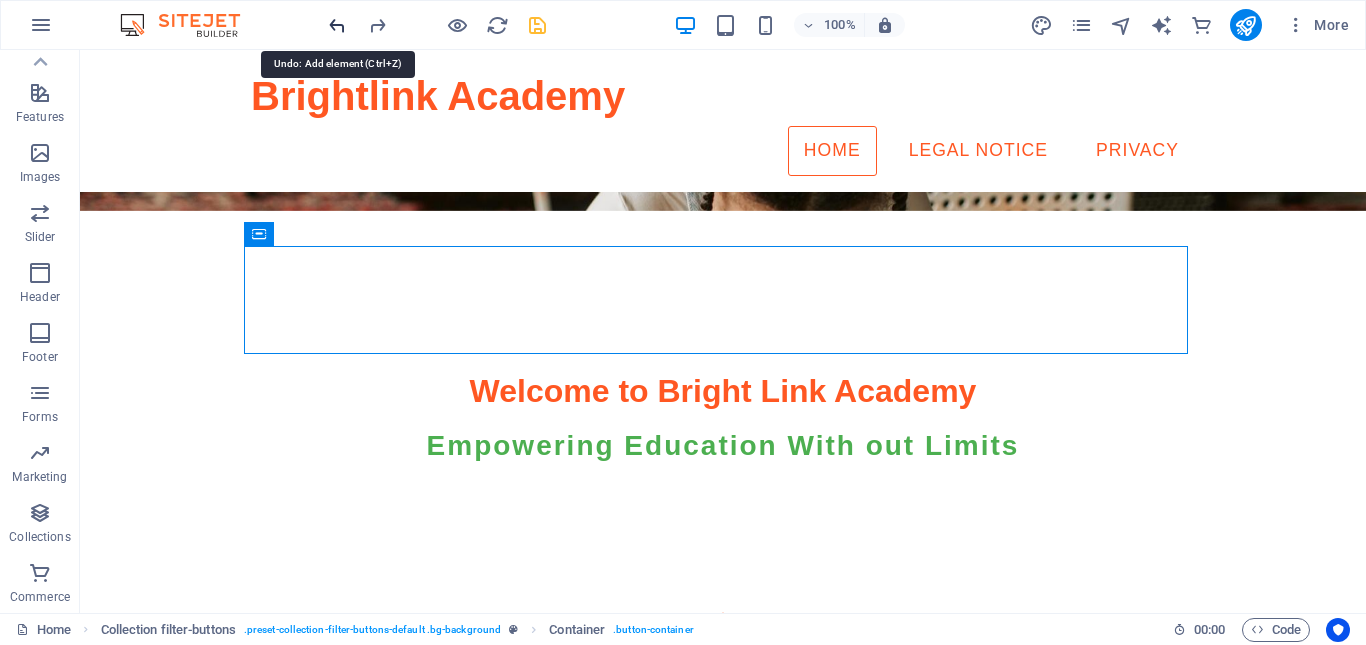 click at bounding box center (337, 25) 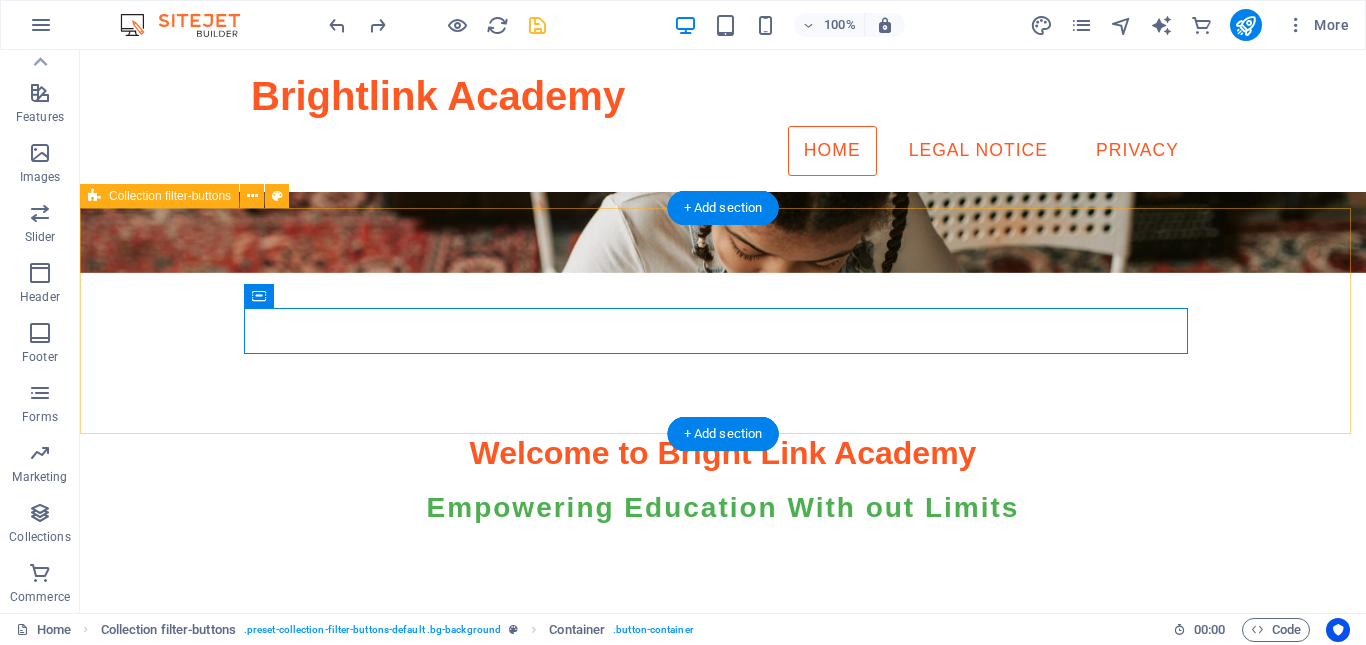 click on "Category 1 Category 2 All categories" at bounding box center [723, 978] 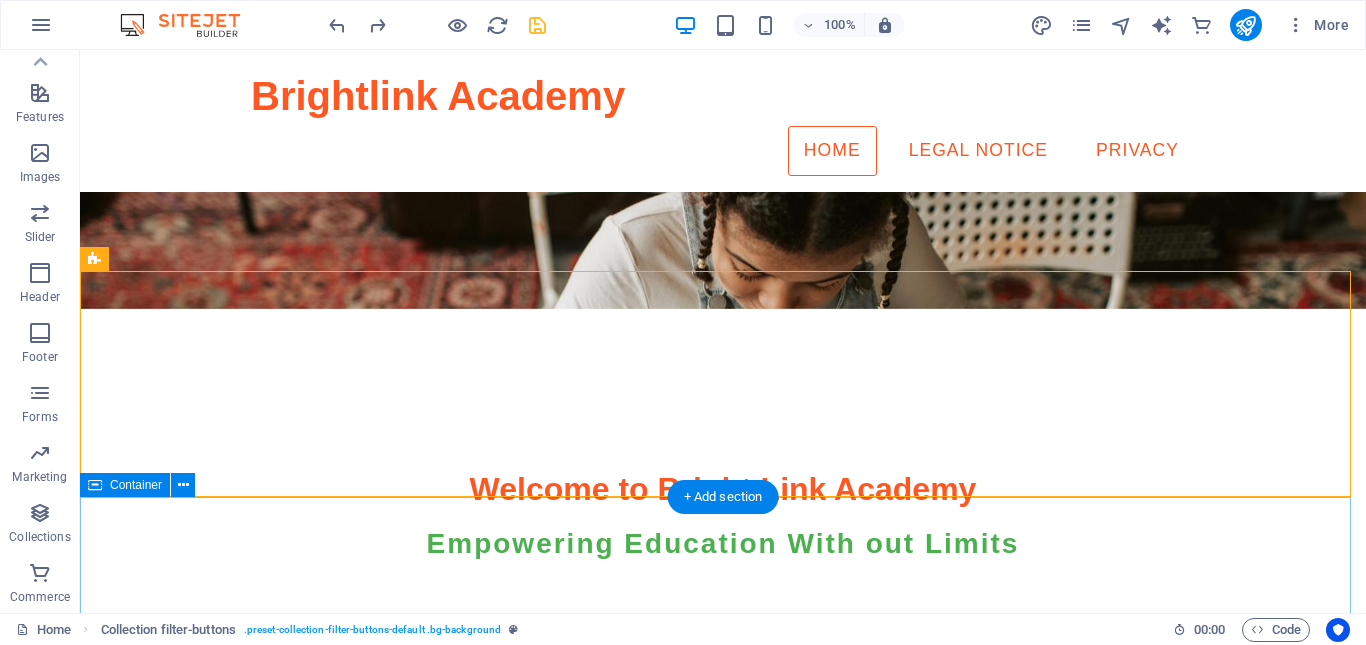 scroll, scrollTop: 240, scrollLeft: 0, axis: vertical 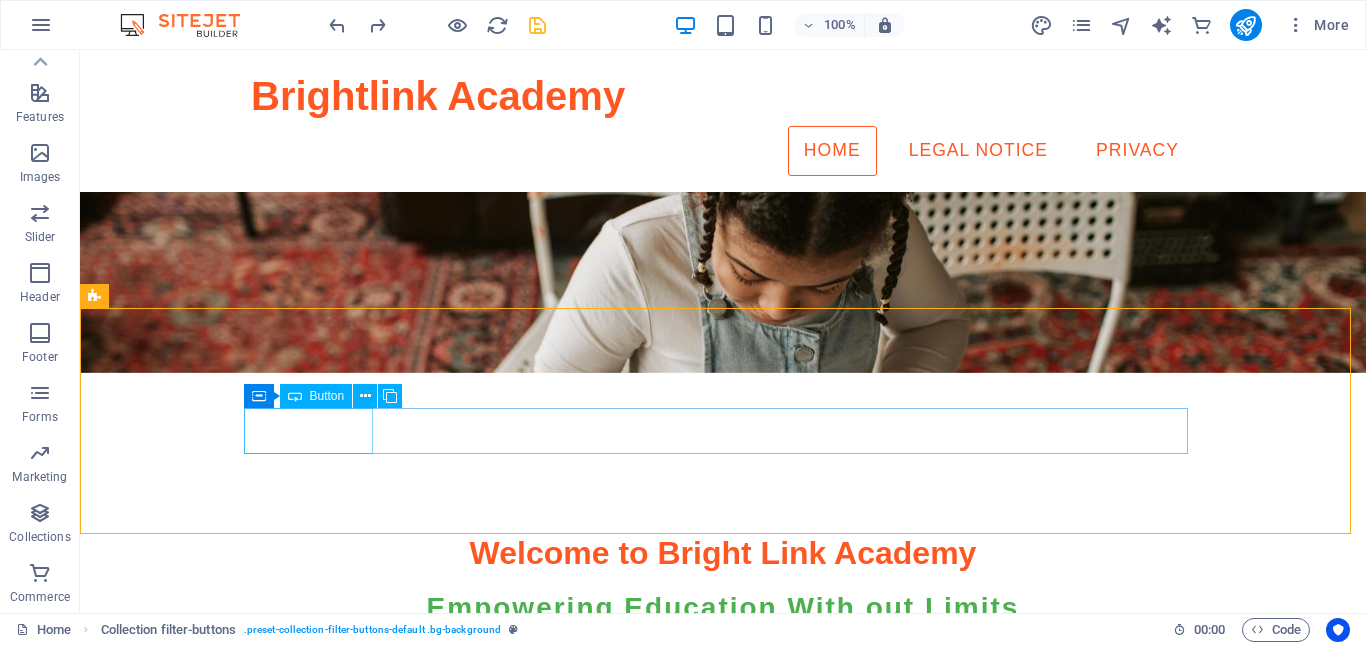 click on "Button" at bounding box center (316, 396) 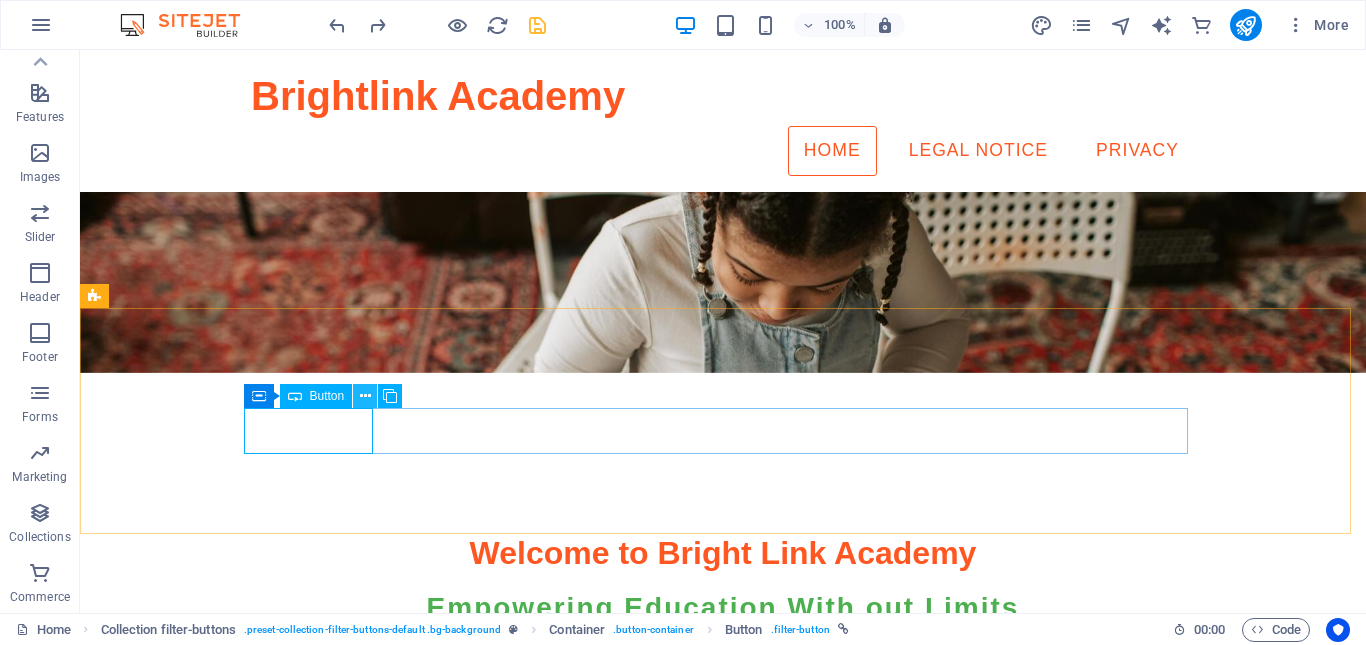 click at bounding box center (365, 396) 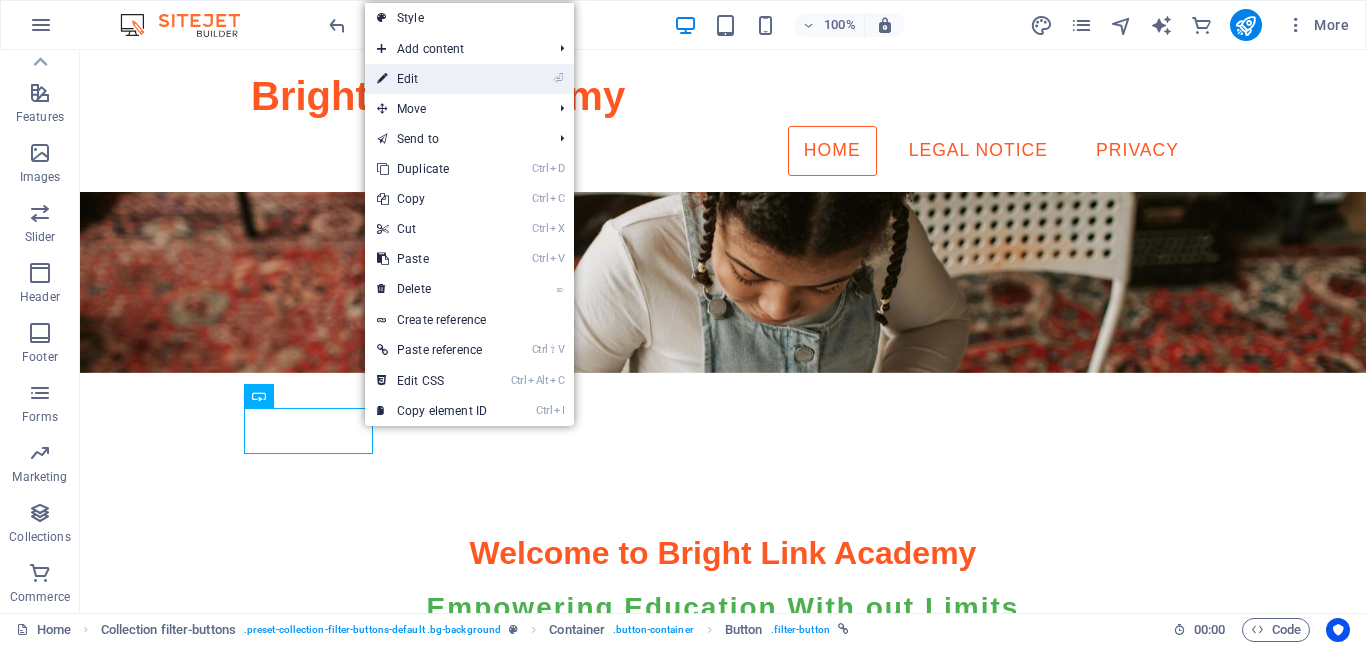 click on "⏎  Edit" at bounding box center [432, 79] 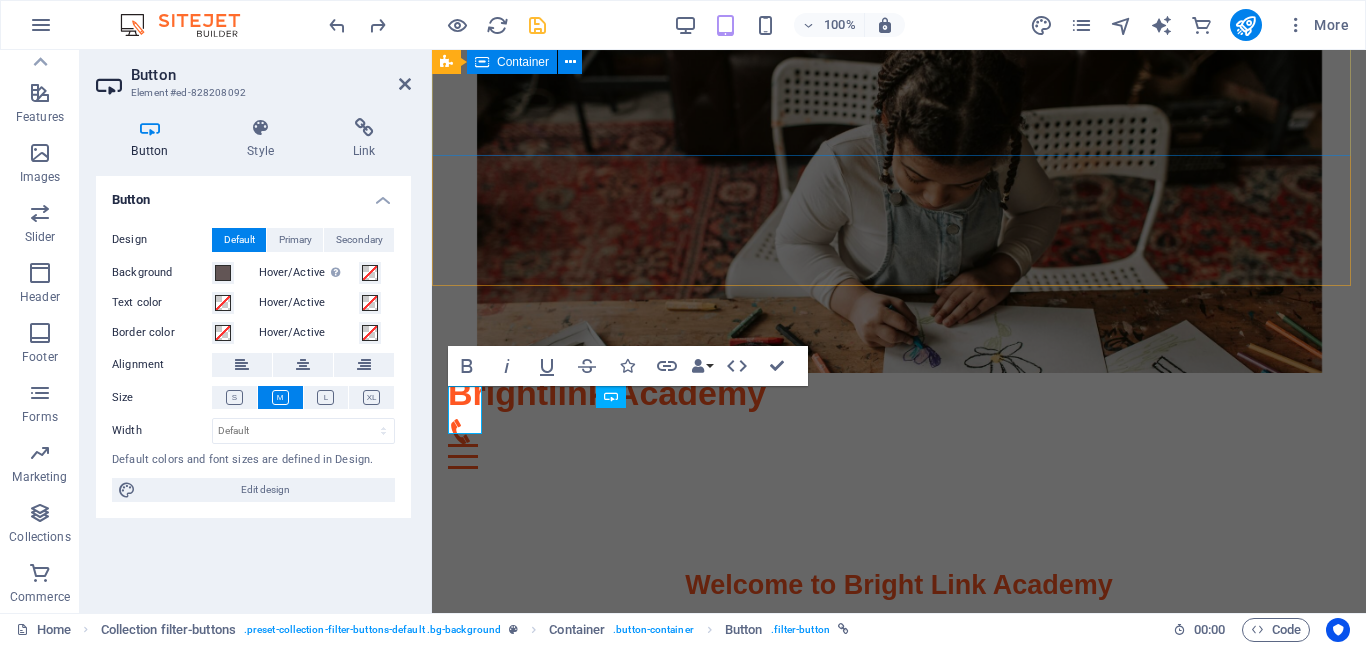 type 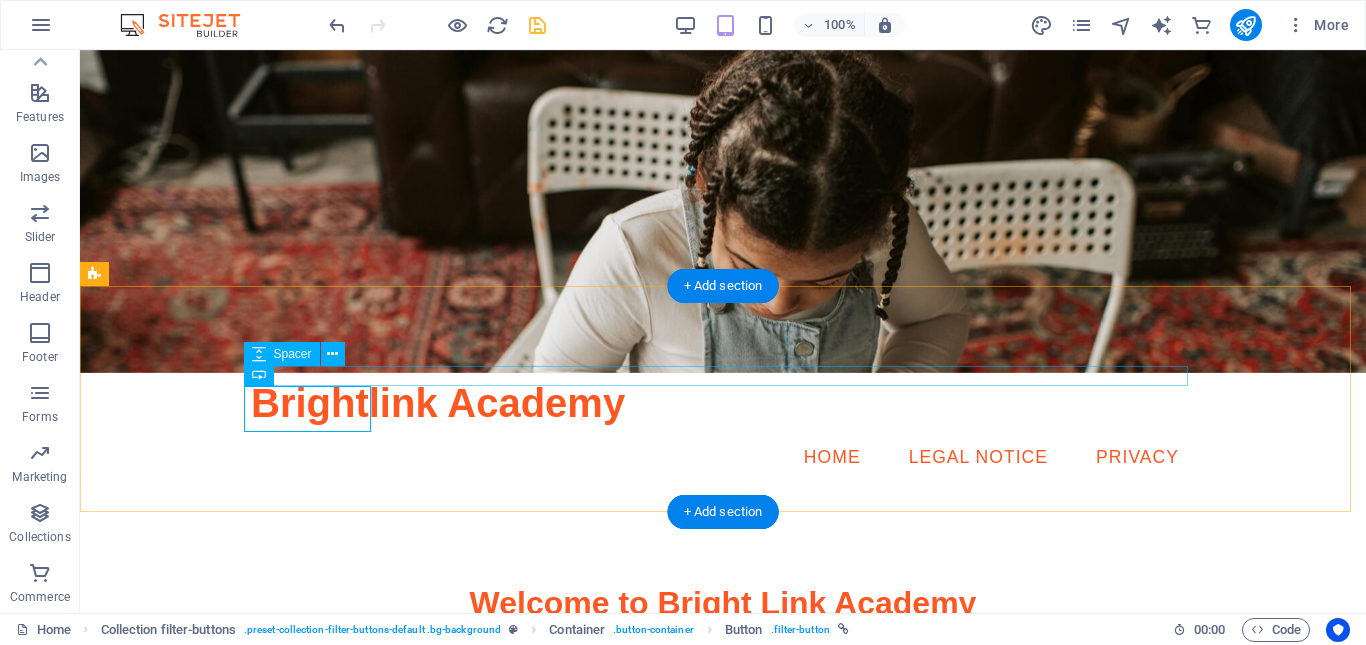 scroll, scrollTop: 262, scrollLeft: 0, axis: vertical 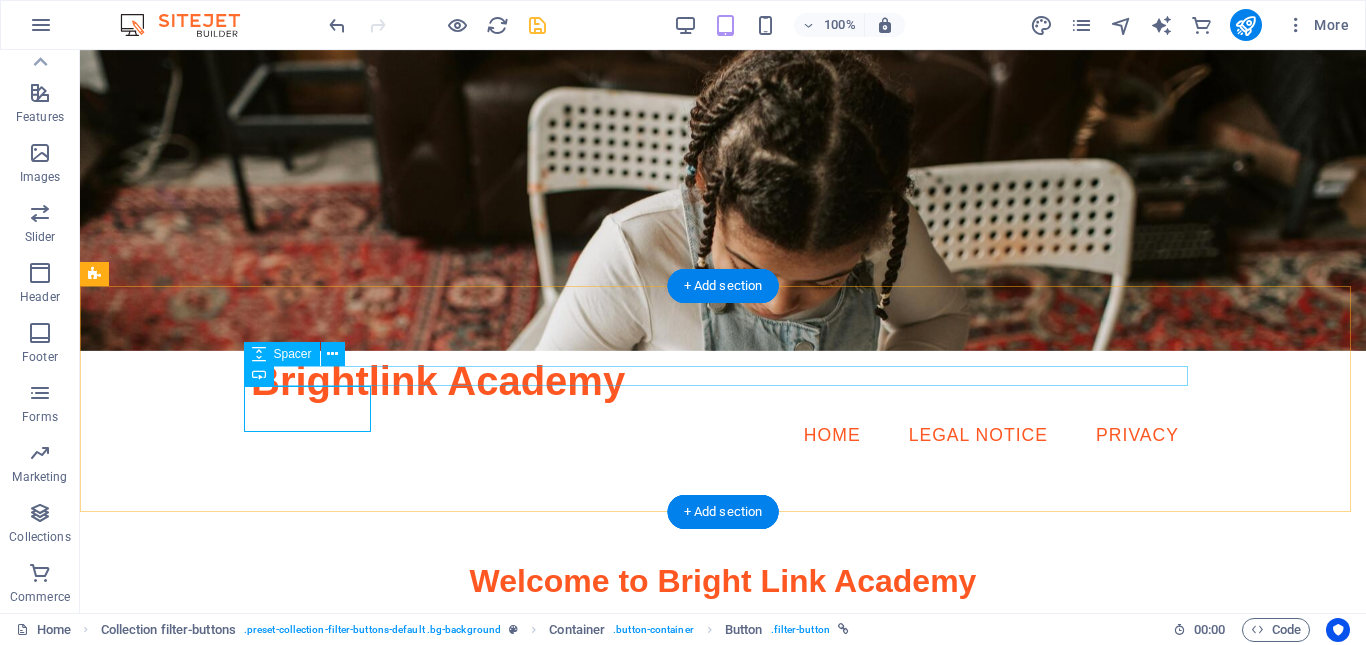 click on "Enrollment Category 2 All categories" at bounding box center [723, 1106] 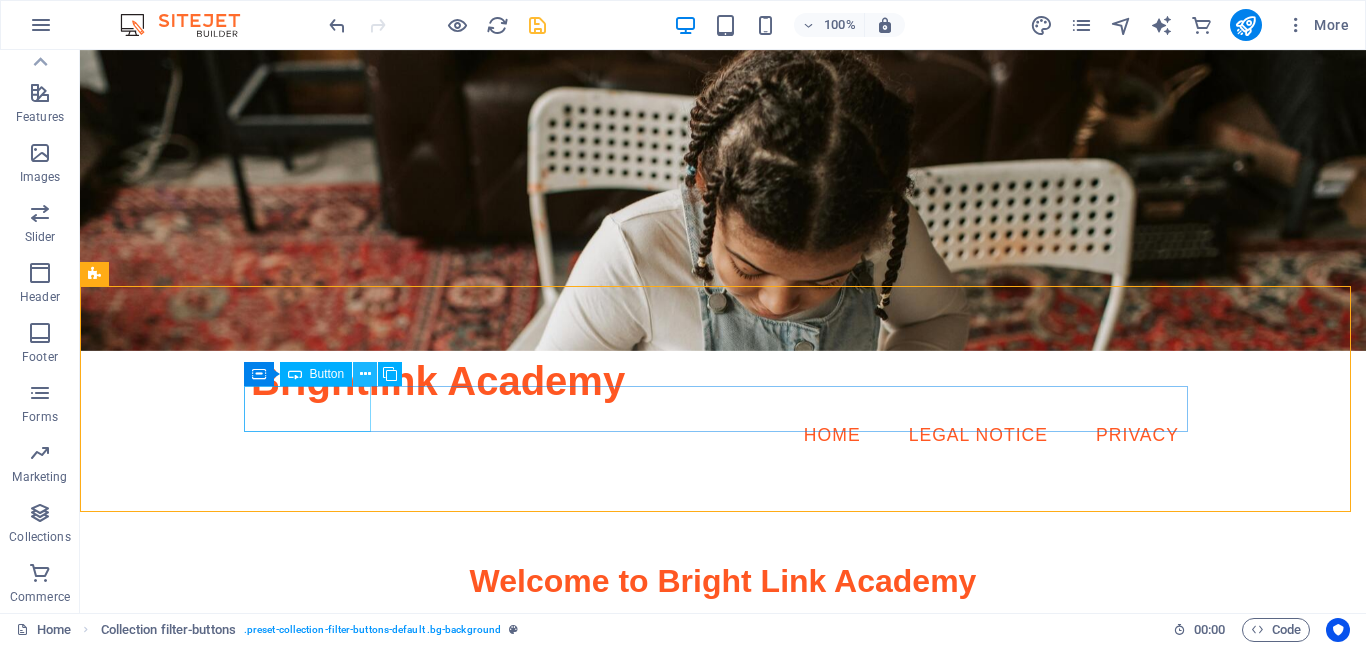 click at bounding box center [365, 374] 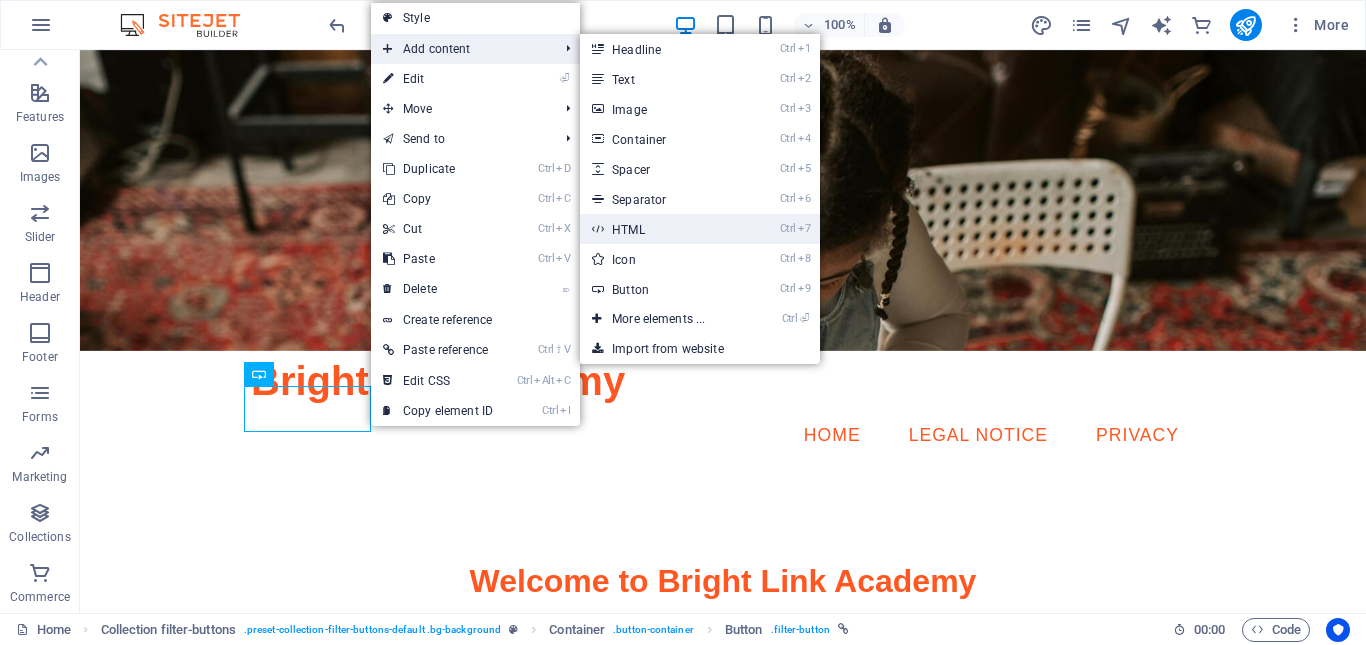 click on "Ctrl 7  HTML" at bounding box center (662, 229) 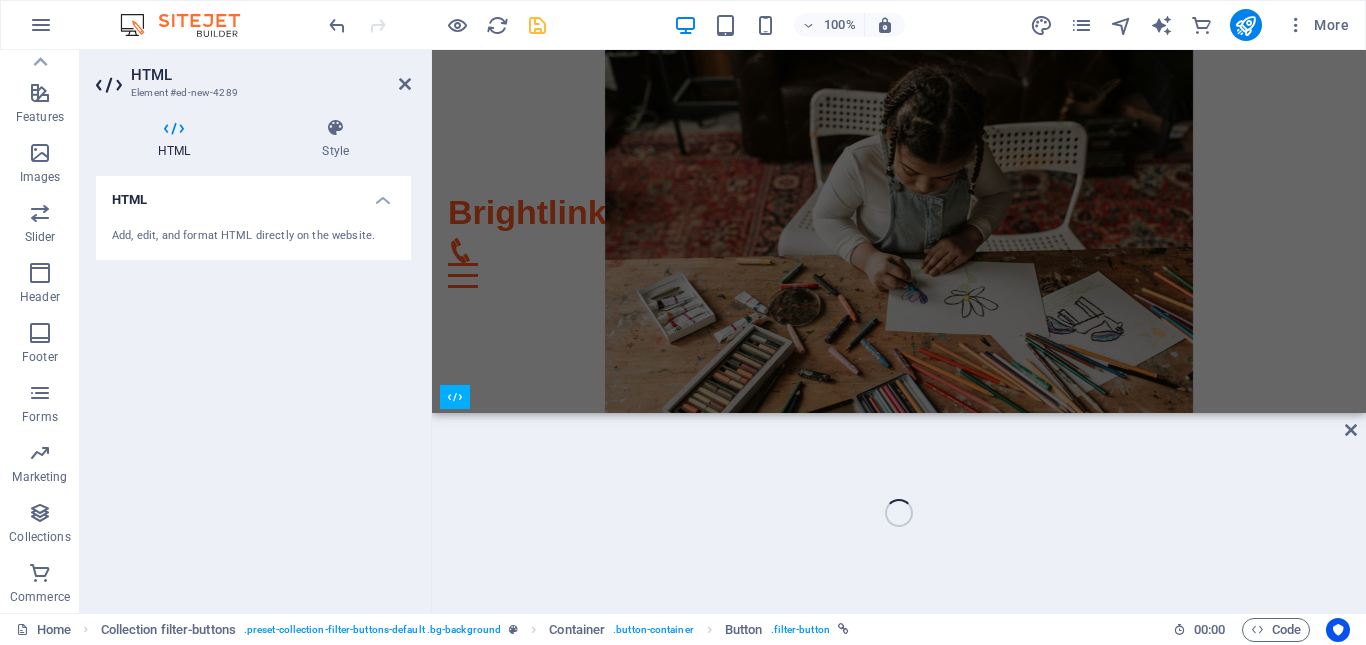scroll, scrollTop: 448, scrollLeft: 0, axis: vertical 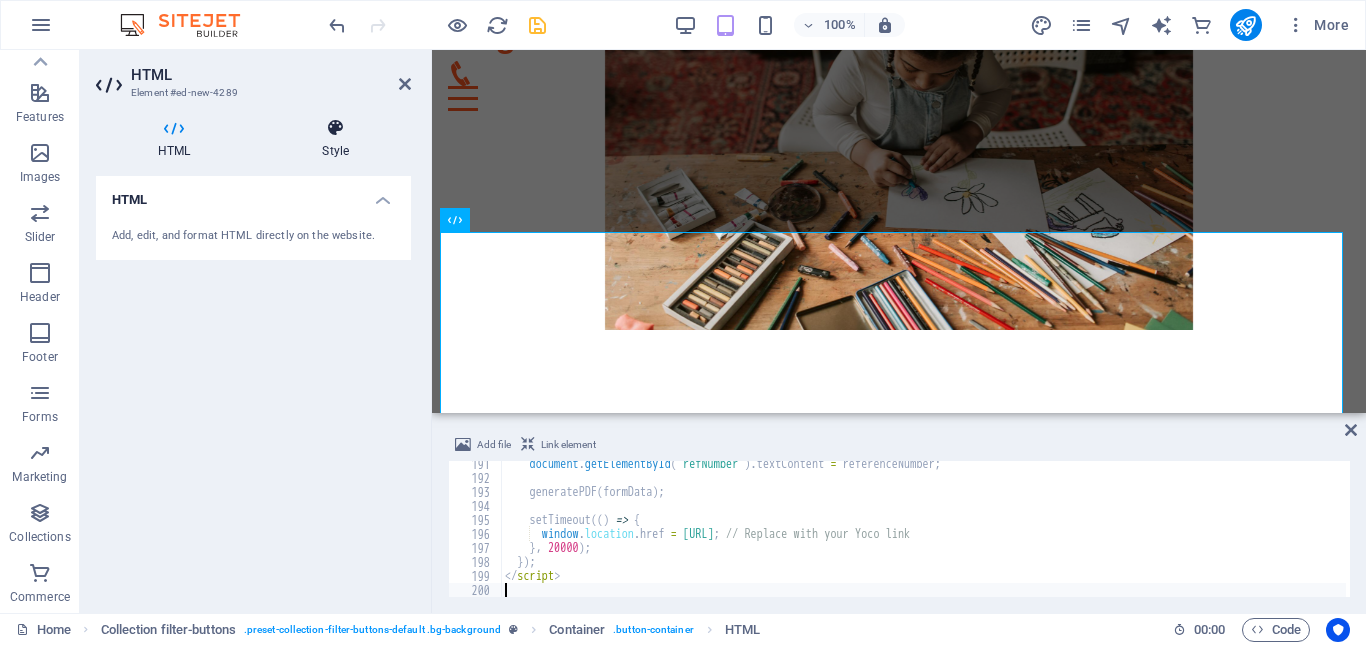 click at bounding box center [335, 128] 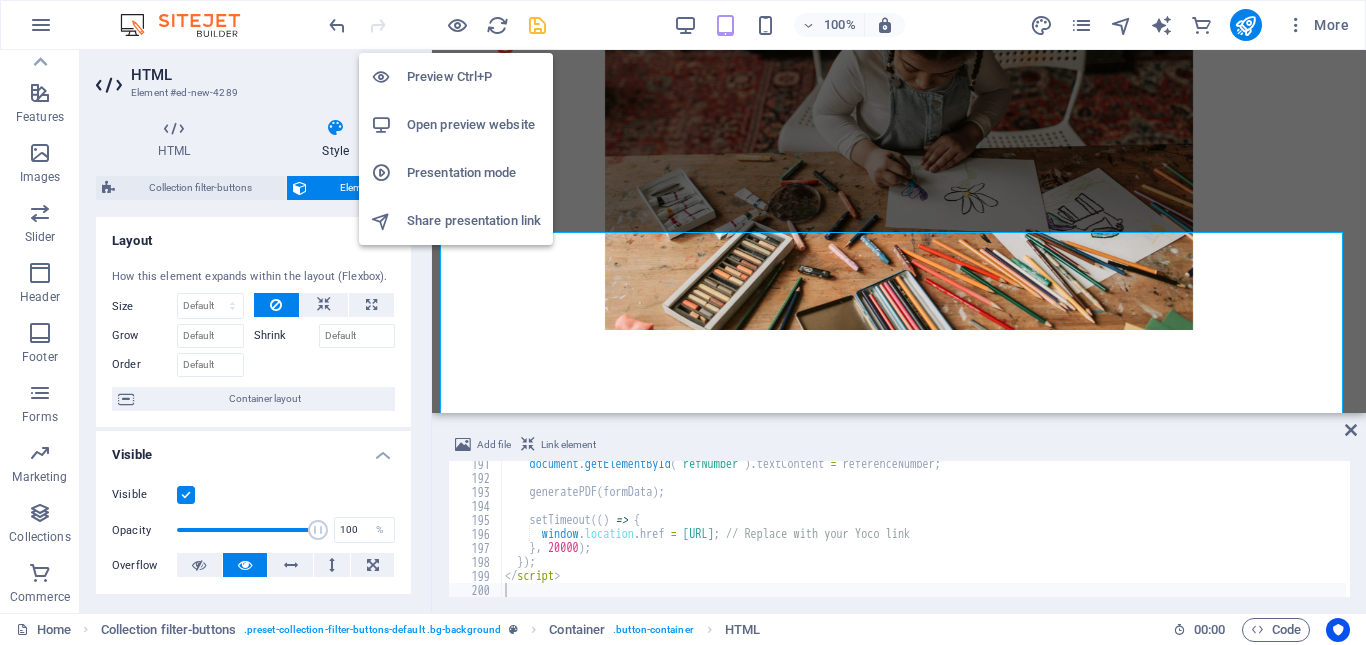 click on "Open preview website" at bounding box center [474, 125] 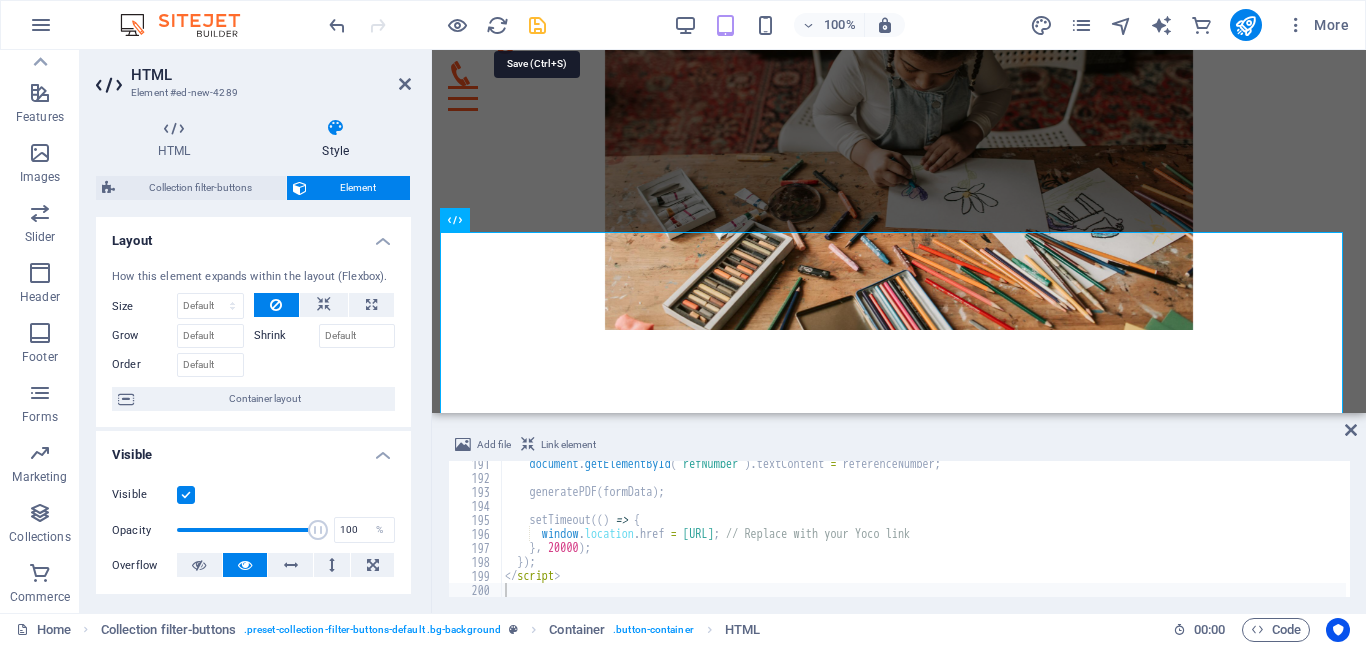 drag, startPoint x: 529, startPoint y: 25, endPoint x: 515, endPoint y: 30, distance: 14.866069 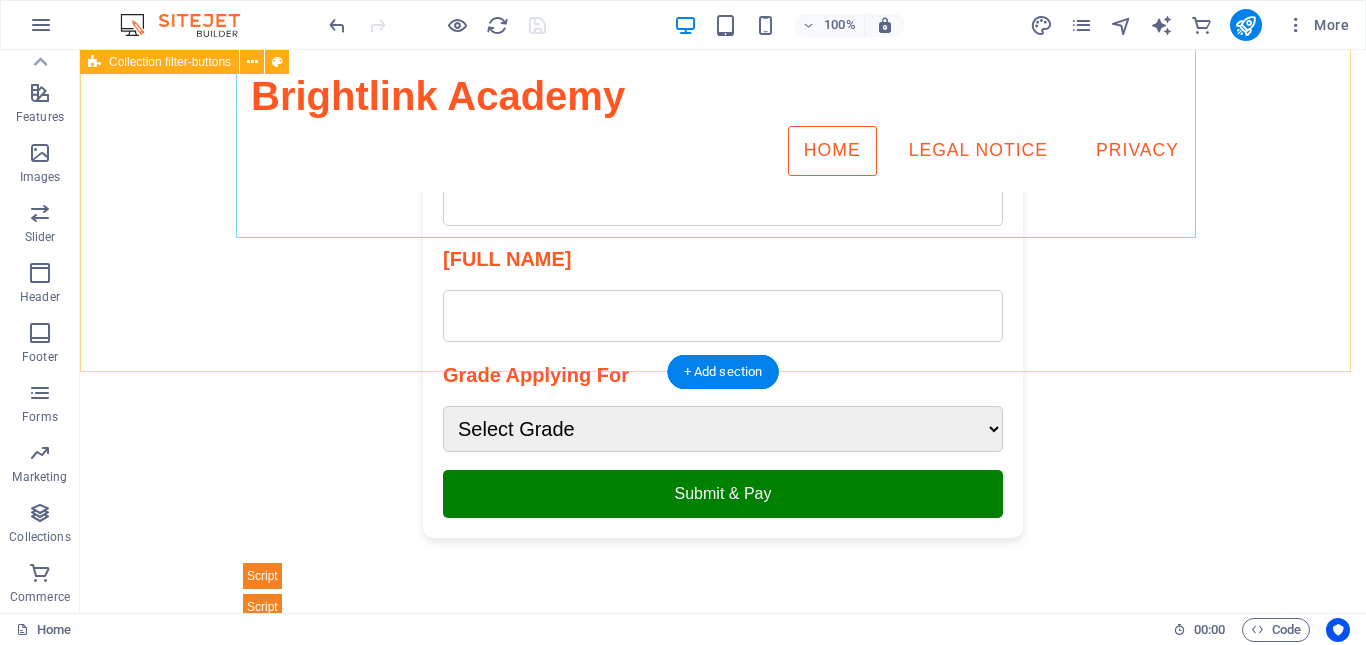 scroll, scrollTop: 1148, scrollLeft: 0, axis: vertical 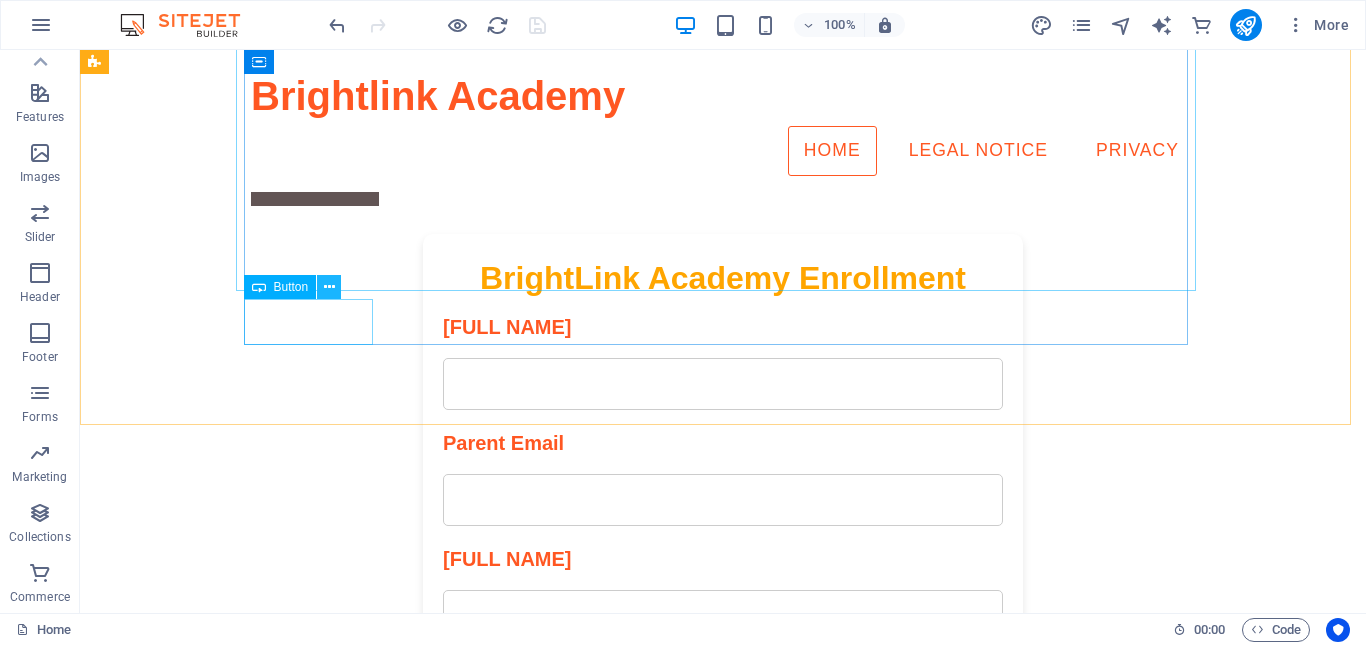 click at bounding box center (329, 287) 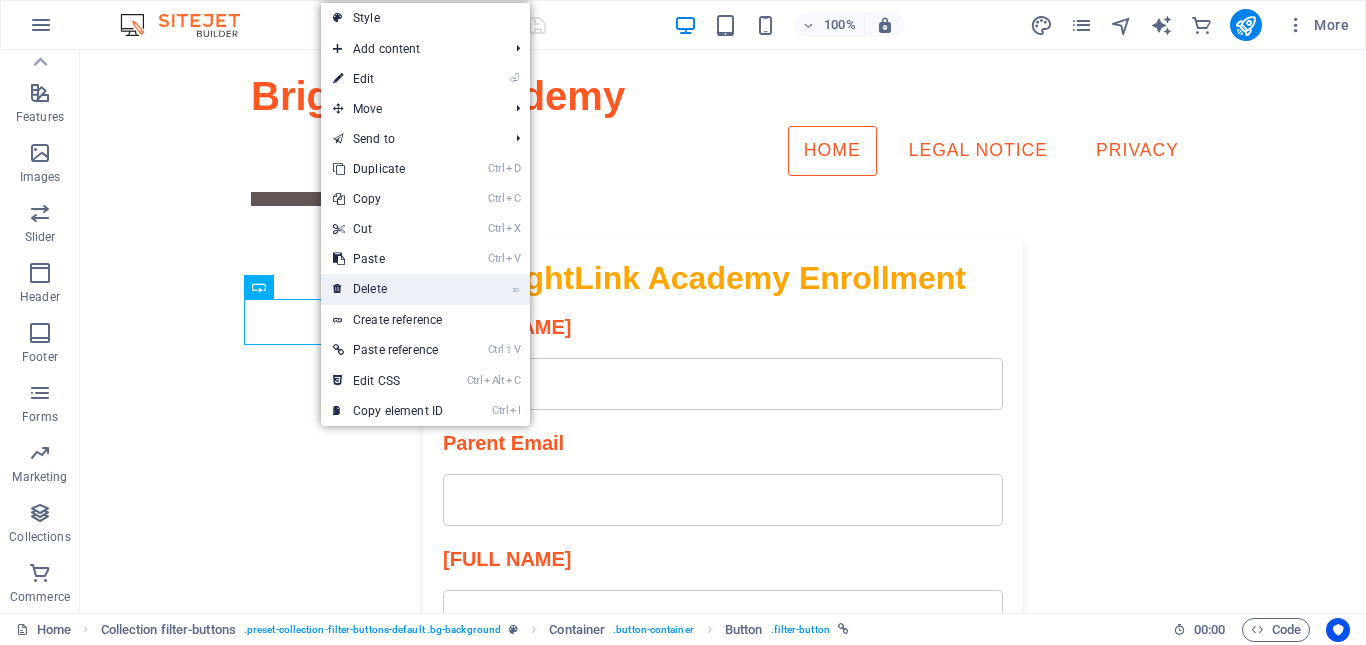 click on "⌦  Delete" at bounding box center [388, 289] 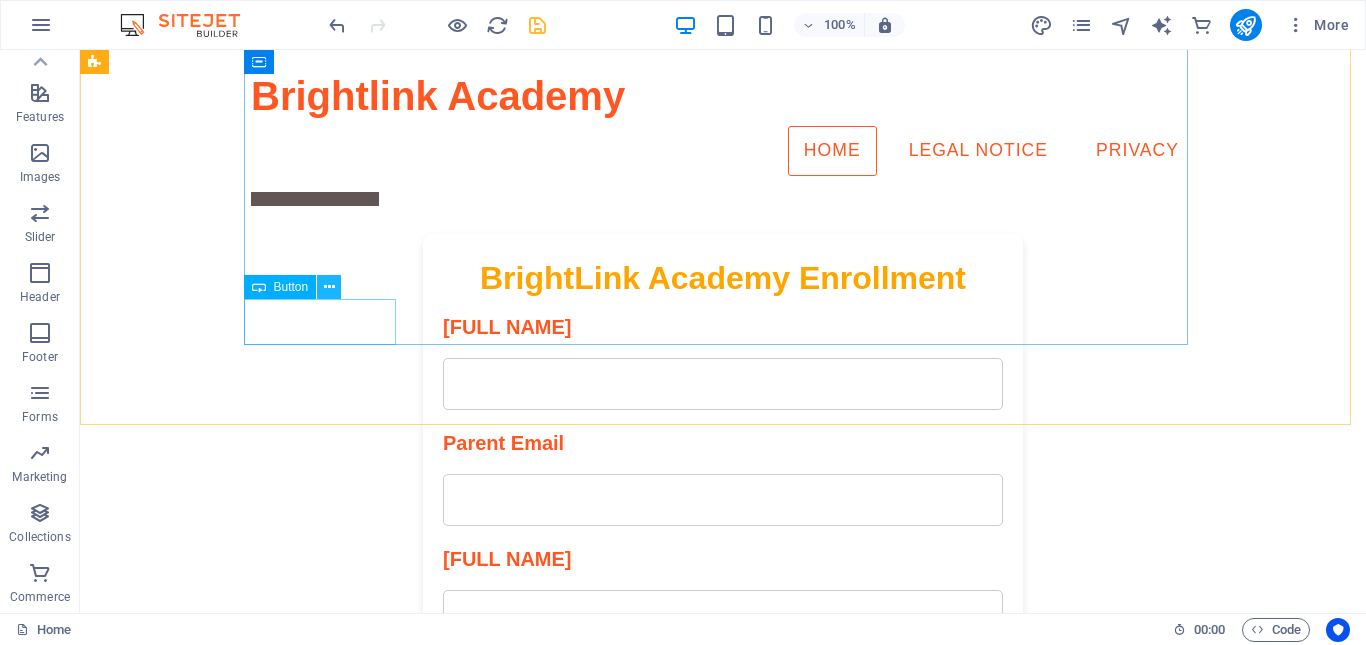click at bounding box center (329, 287) 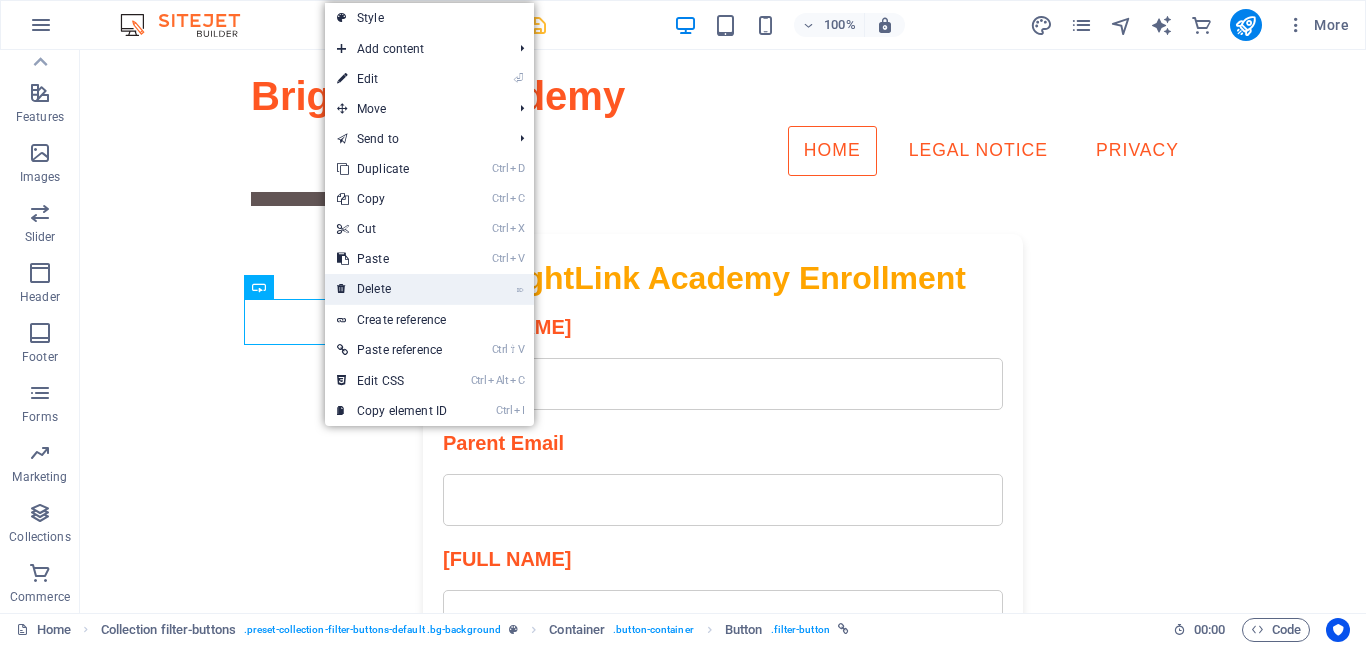click on "⌦  Delete" at bounding box center [392, 289] 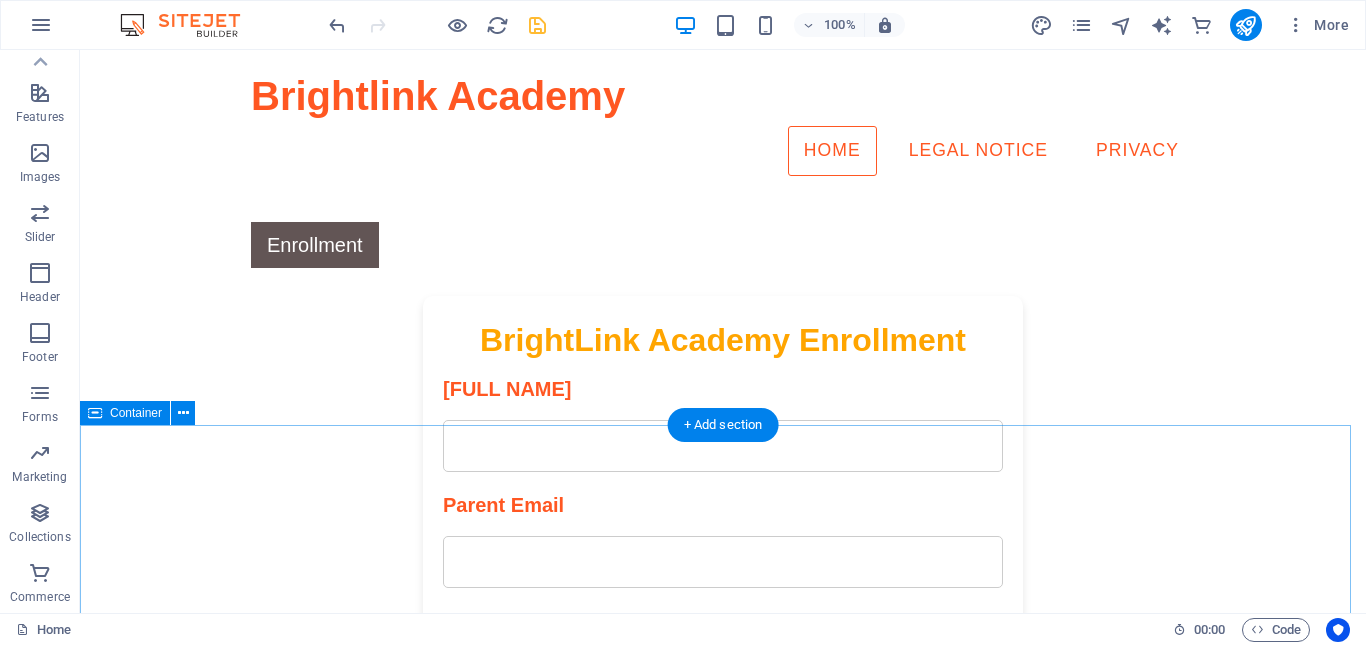 click on "Our Core Values Innovation We're committed to innovating educational methods to keep learning exciting. Integrity We uphold integrity in every aspect of our organization, ensuring quality service. Community We believe in fostering a strong sense of community among students and families." at bounding box center (723, 1571) 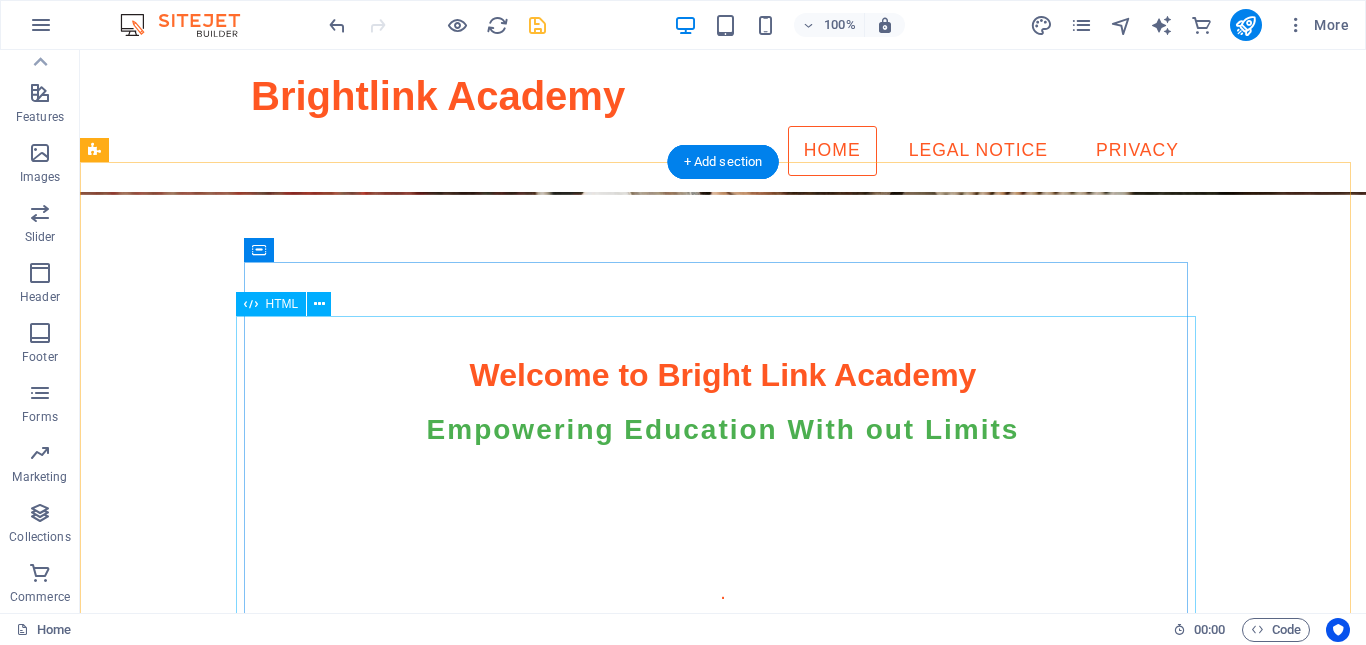scroll, scrollTop: 386, scrollLeft: 0, axis: vertical 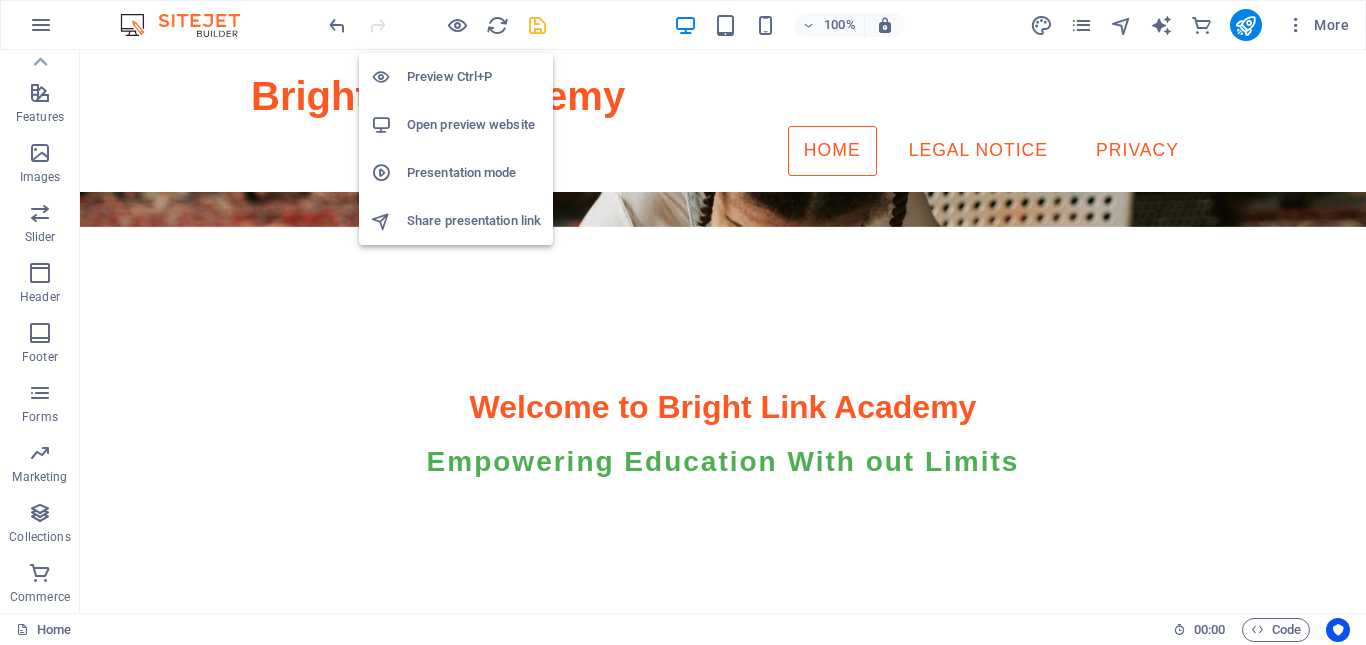 click on "Open preview website" at bounding box center [474, 125] 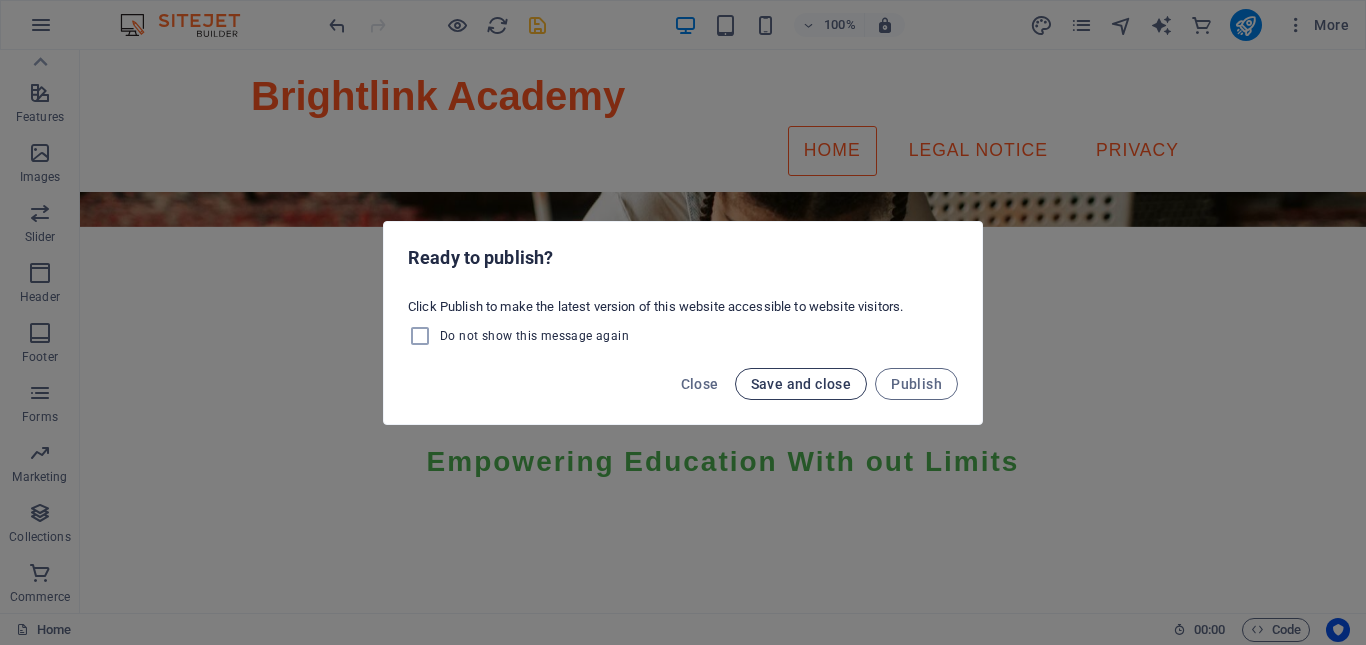 click on "Save and close" at bounding box center [801, 384] 